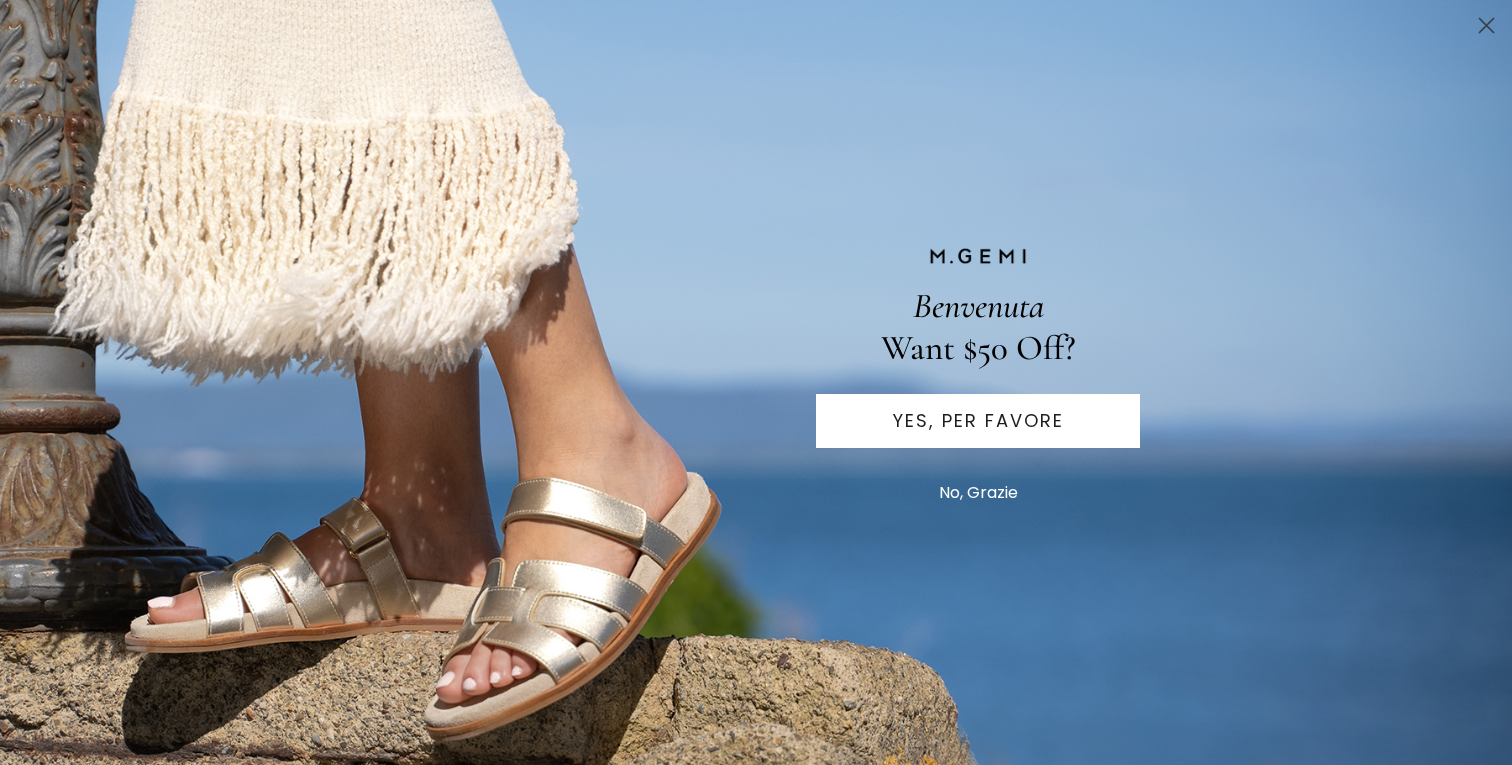 scroll, scrollTop: 0, scrollLeft: 0, axis: both 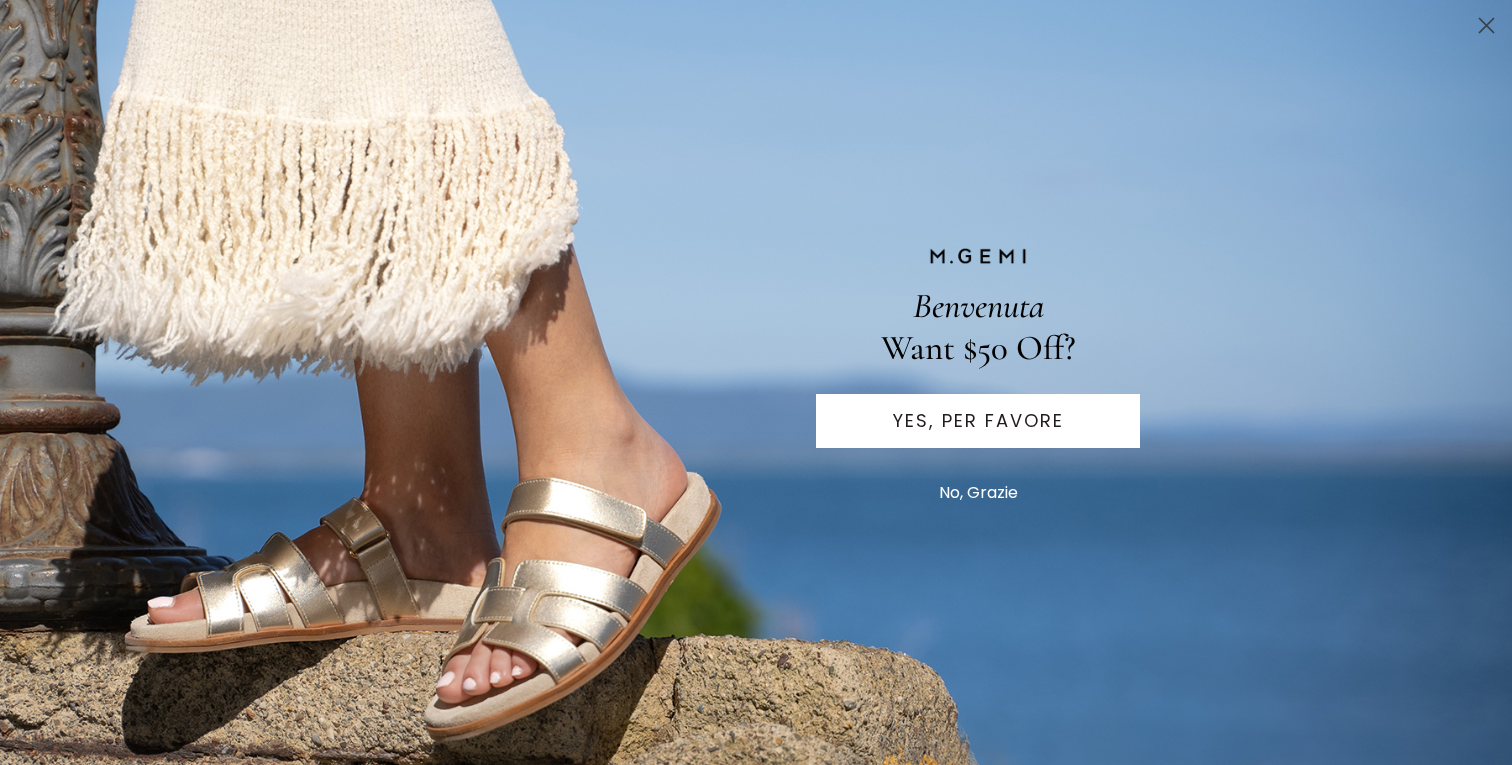 click on "No, Grazie" at bounding box center (978, 493) 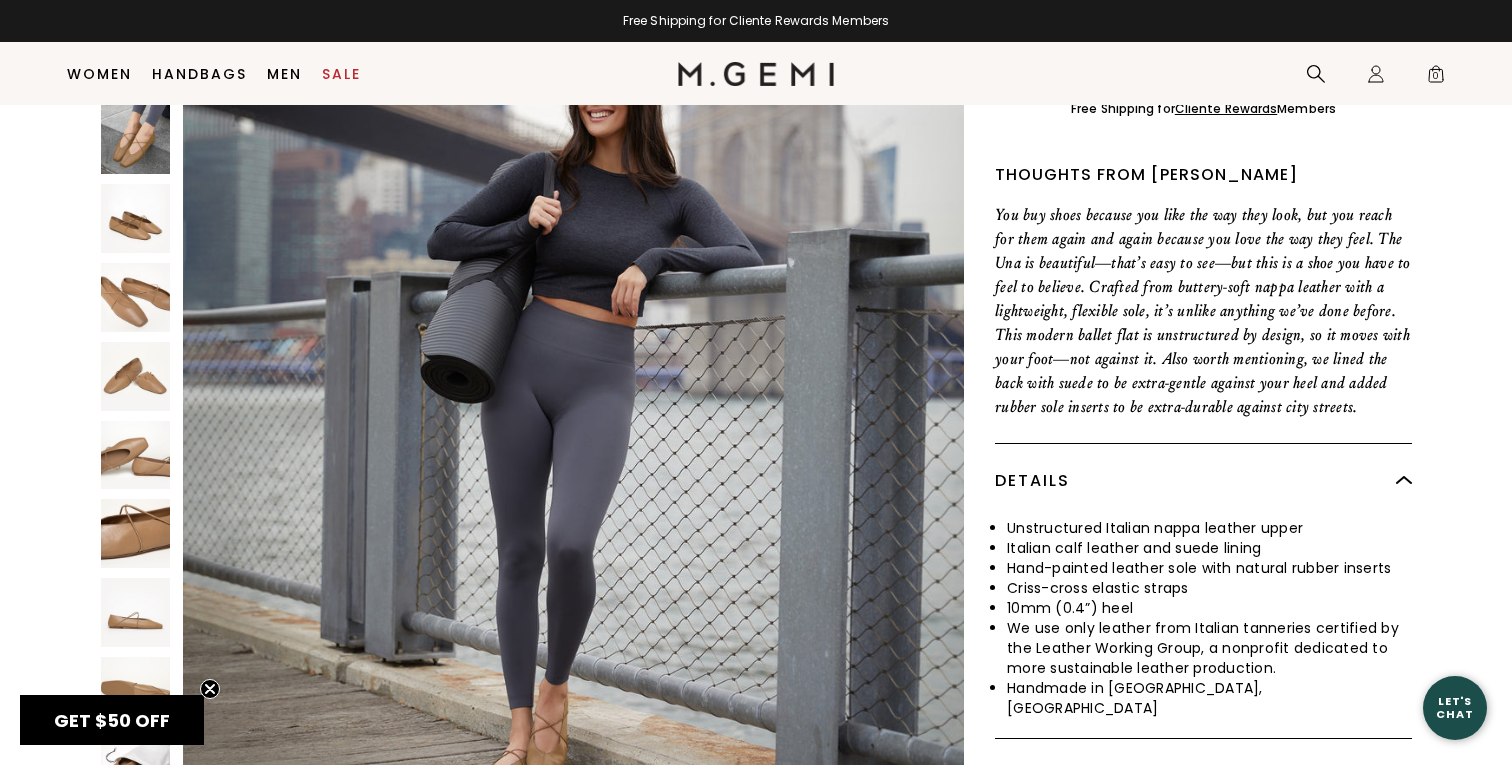 scroll, scrollTop: 697, scrollLeft: 0, axis: vertical 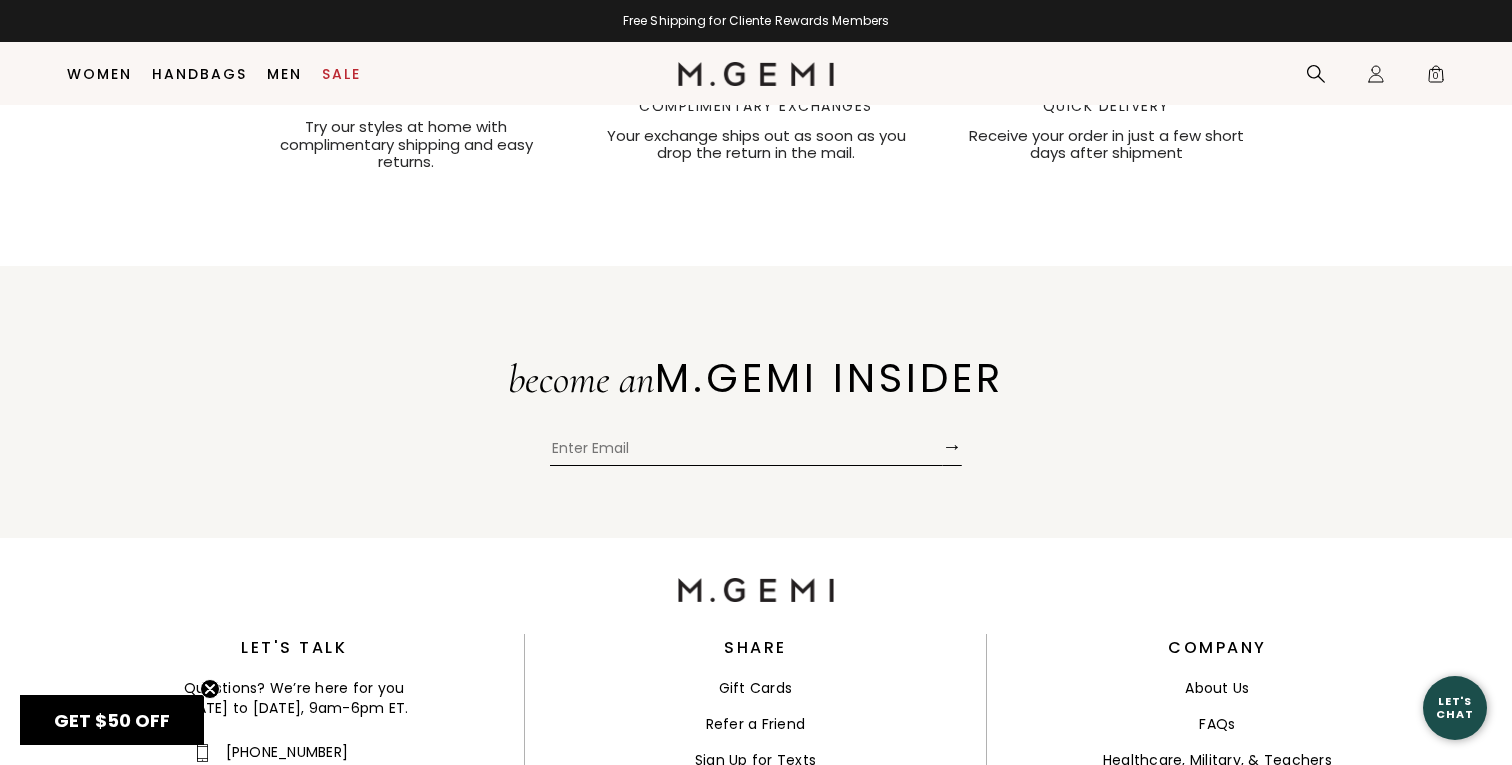 click at bounding box center [1287, -644] 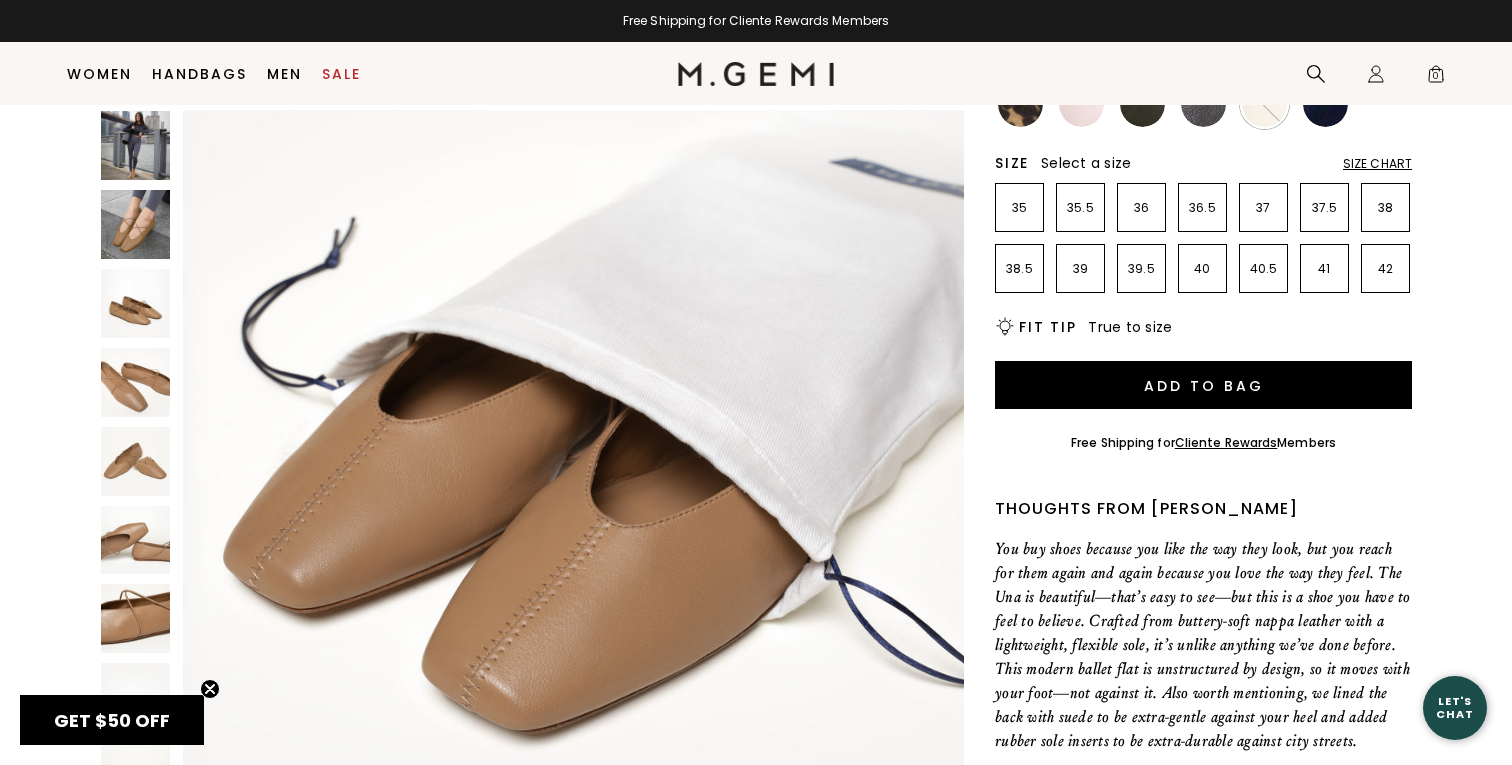 scroll, scrollTop: 0, scrollLeft: 0, axis: both 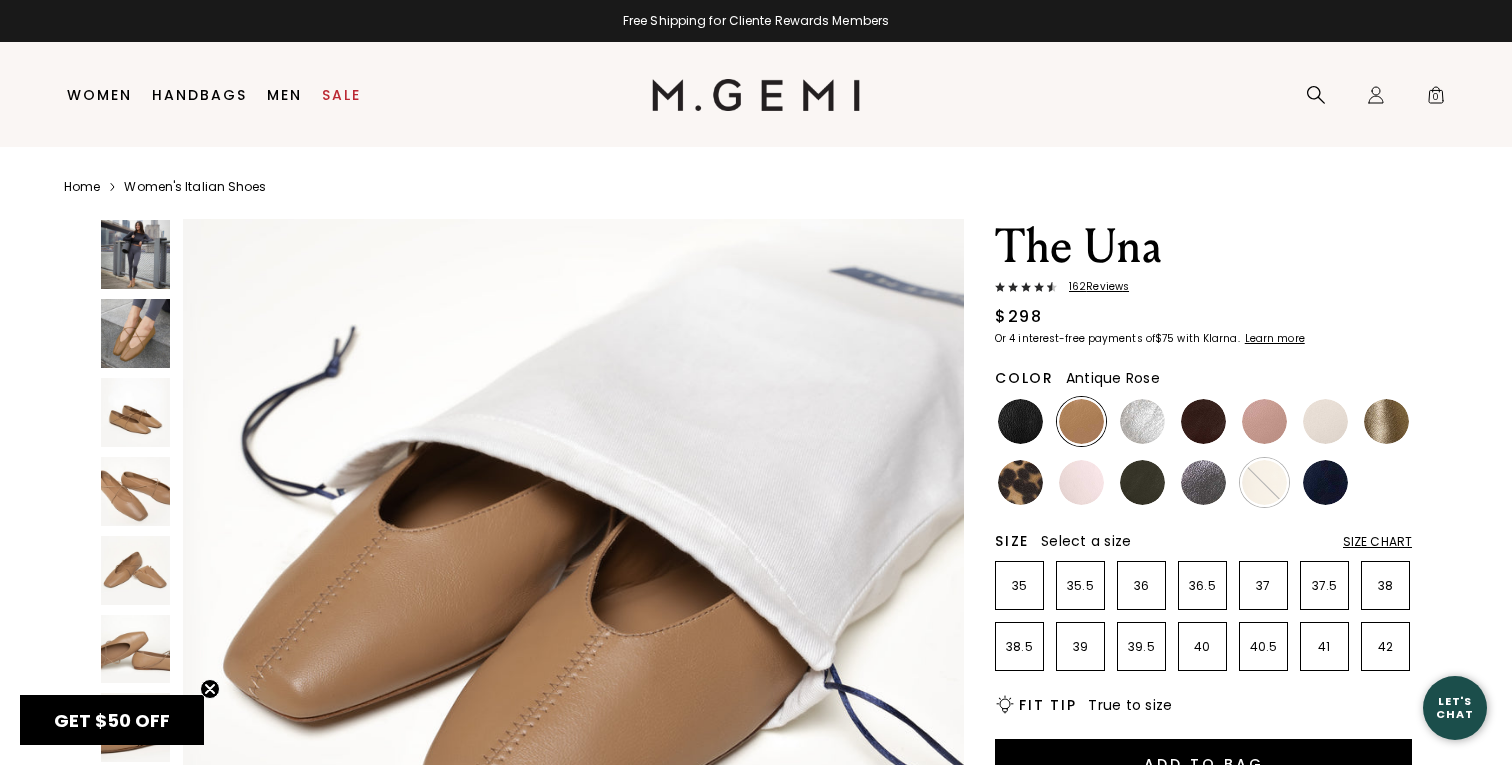 click at bounding box center (1264, 421) 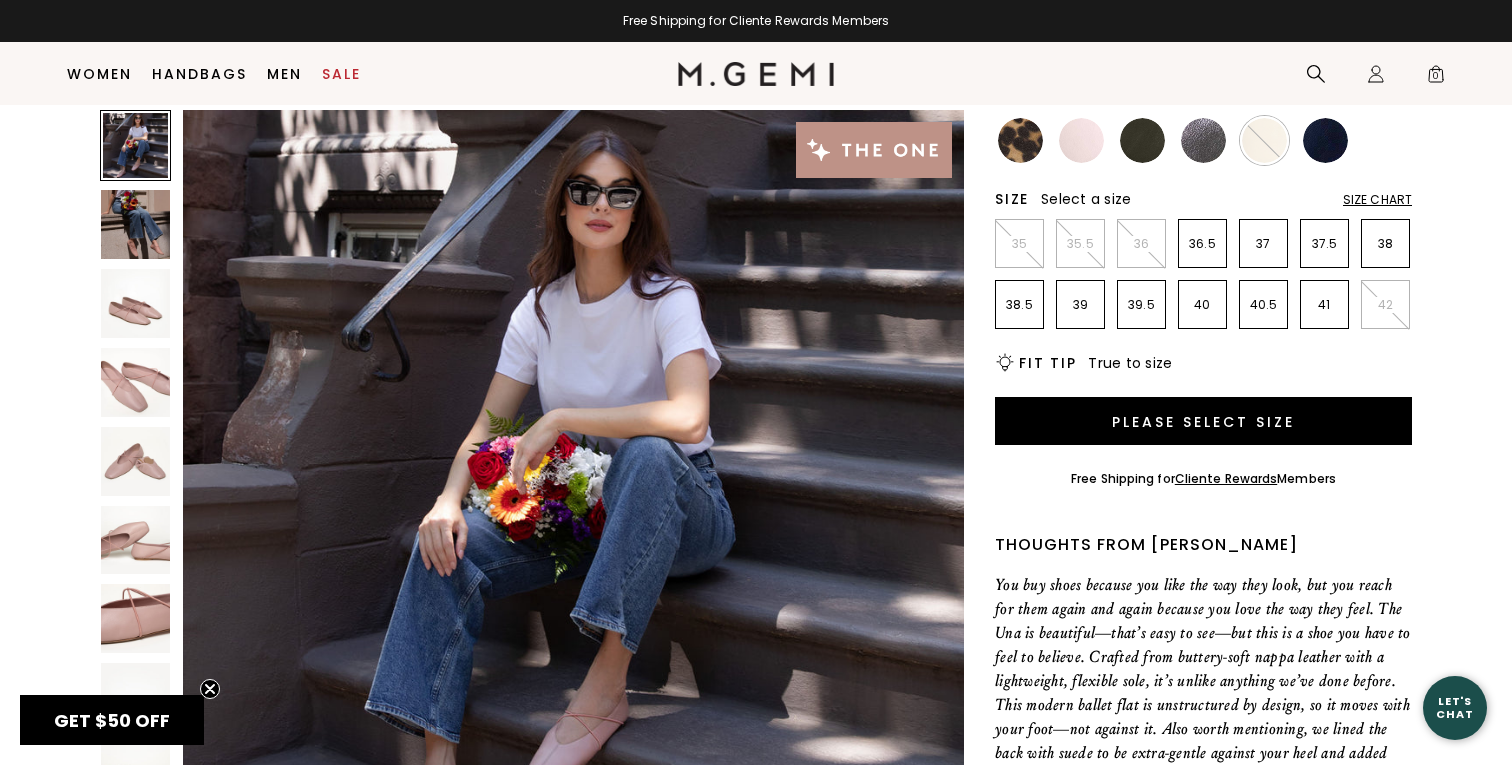 scroll, scrollTop: 303, scrollLeft: 0, axis: vertical 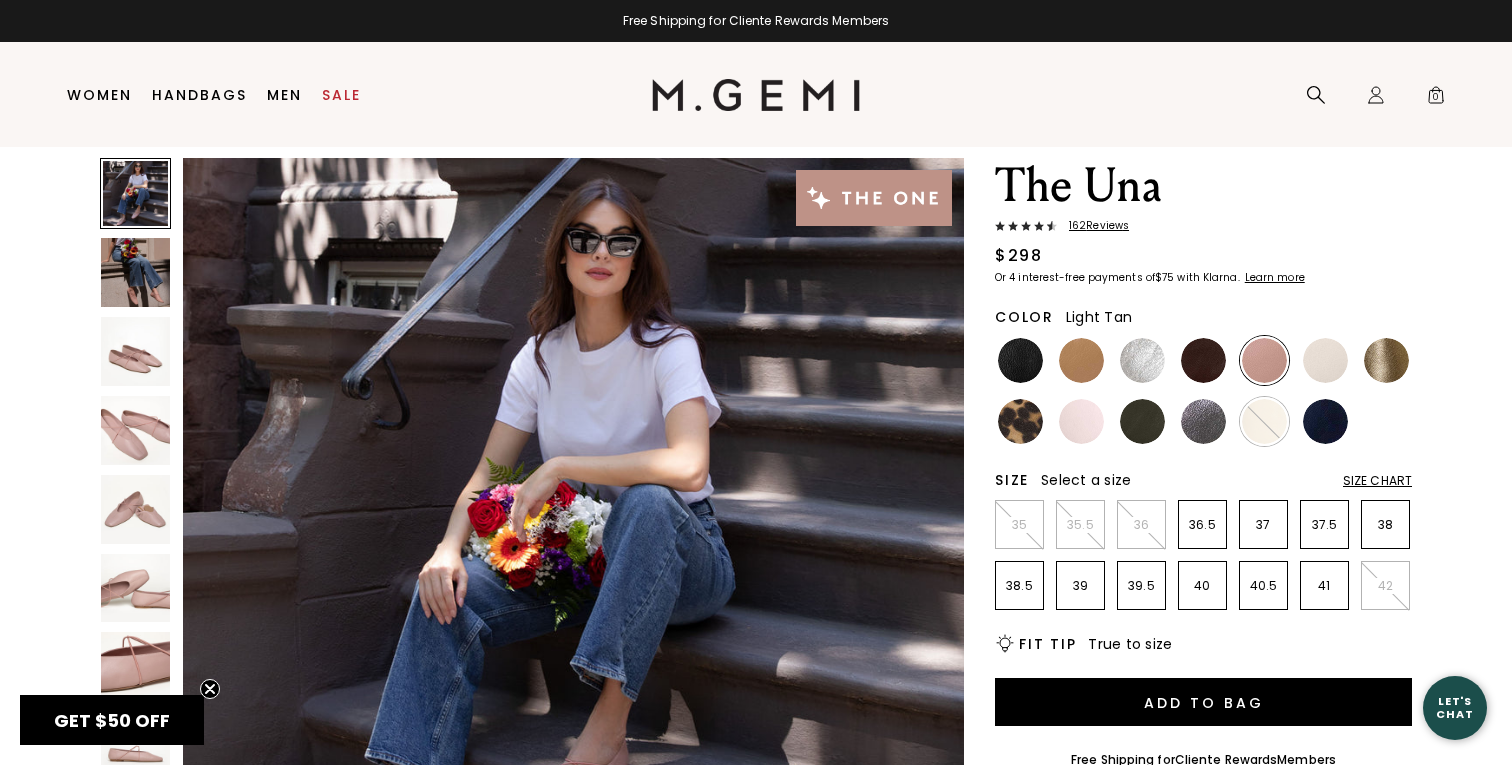 click at bounding box center (1081, 360) 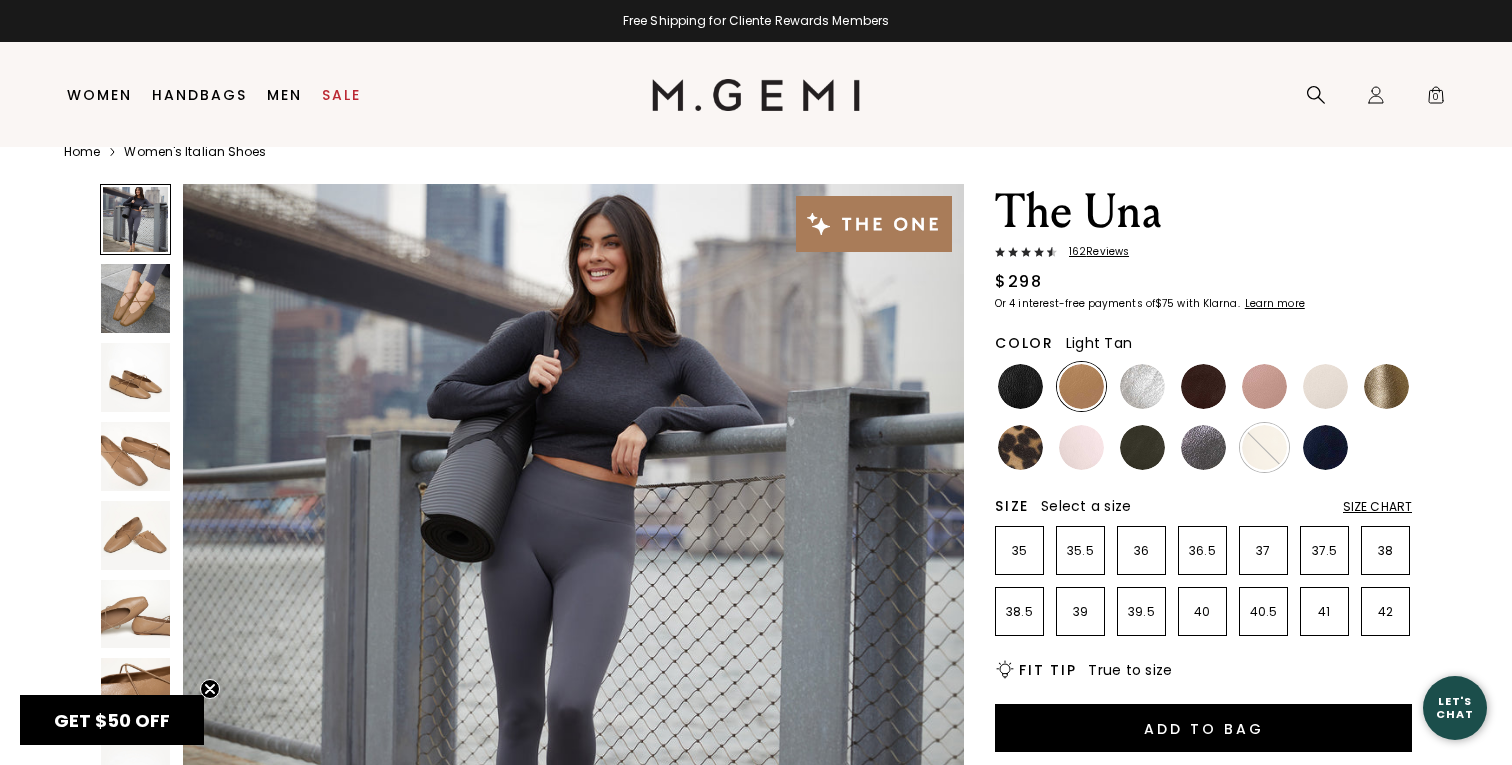 scroll, scrollTop: 50, scrollLeft: 0, axis: vertical 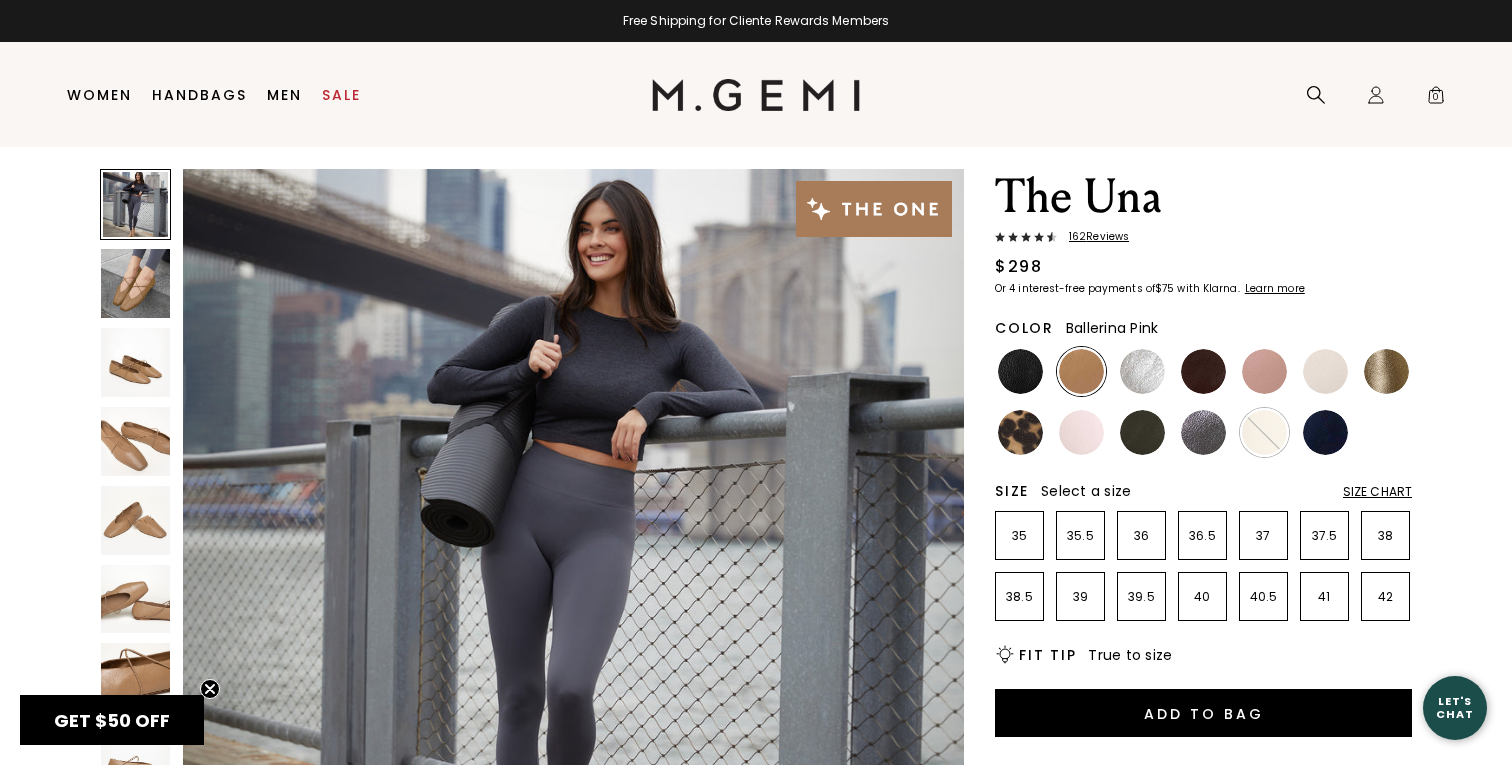 click at bounding box center (1081, 432) 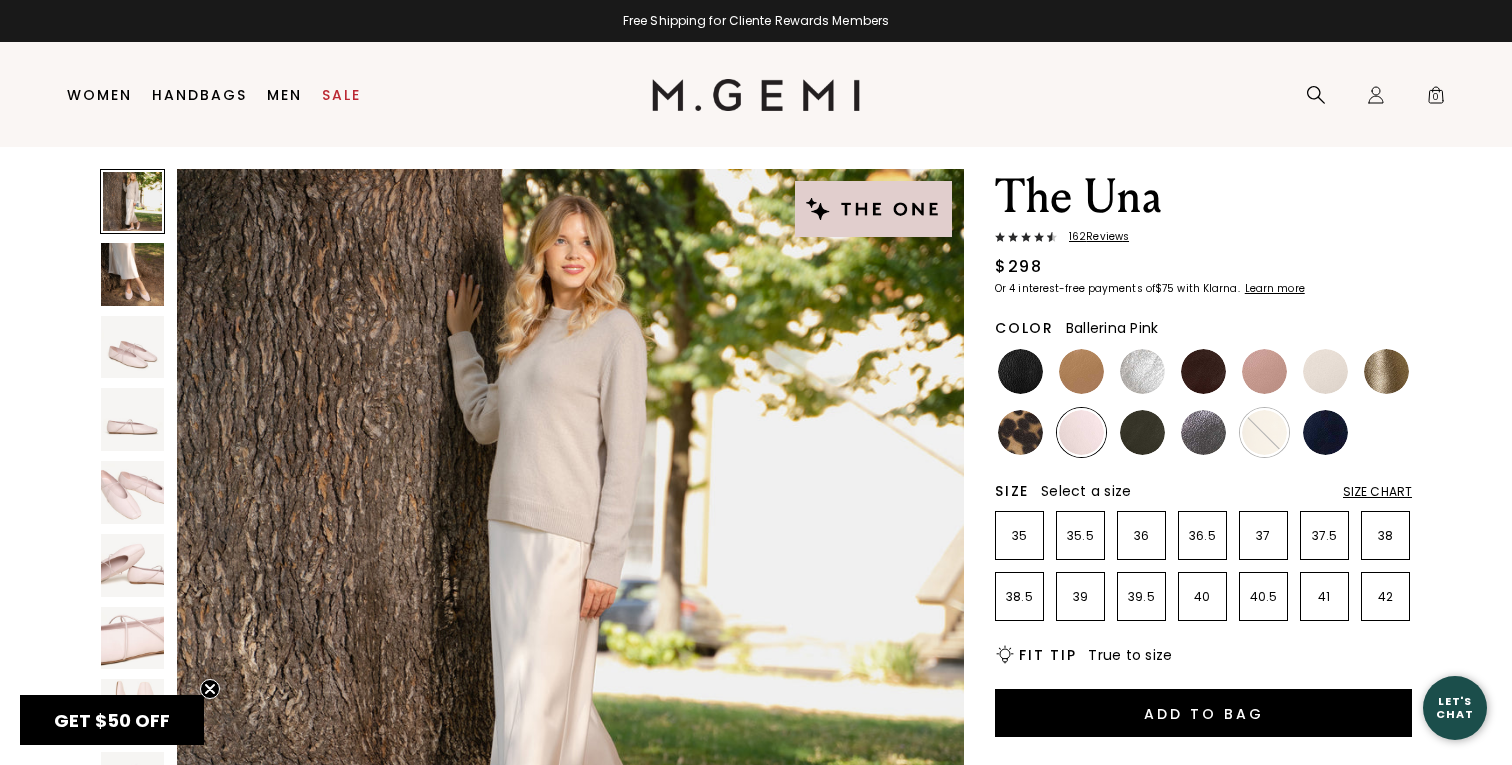 scroll, scrollTop: 0, scrollLeft: 0, axis: both 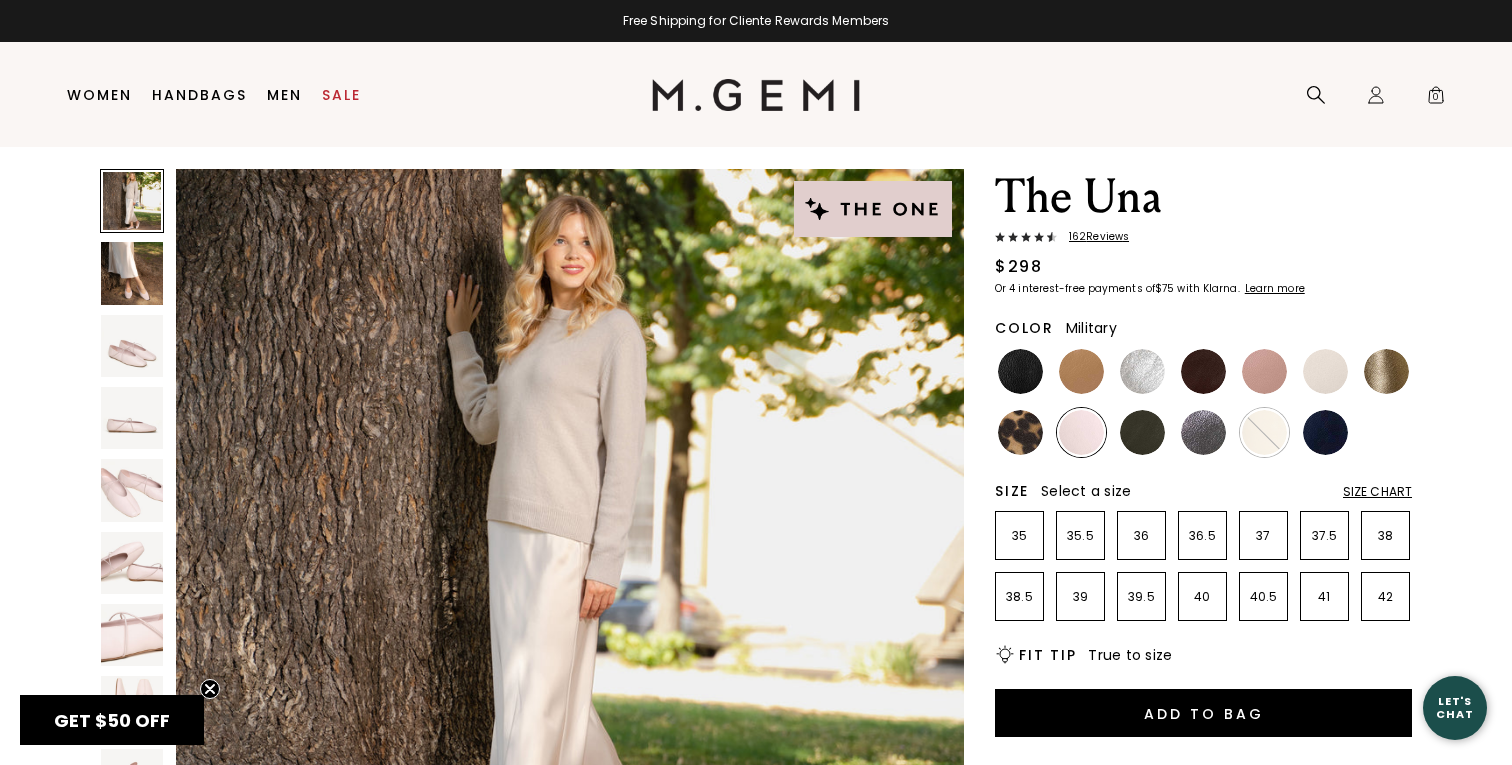 click at bounding box center (1142, 432) 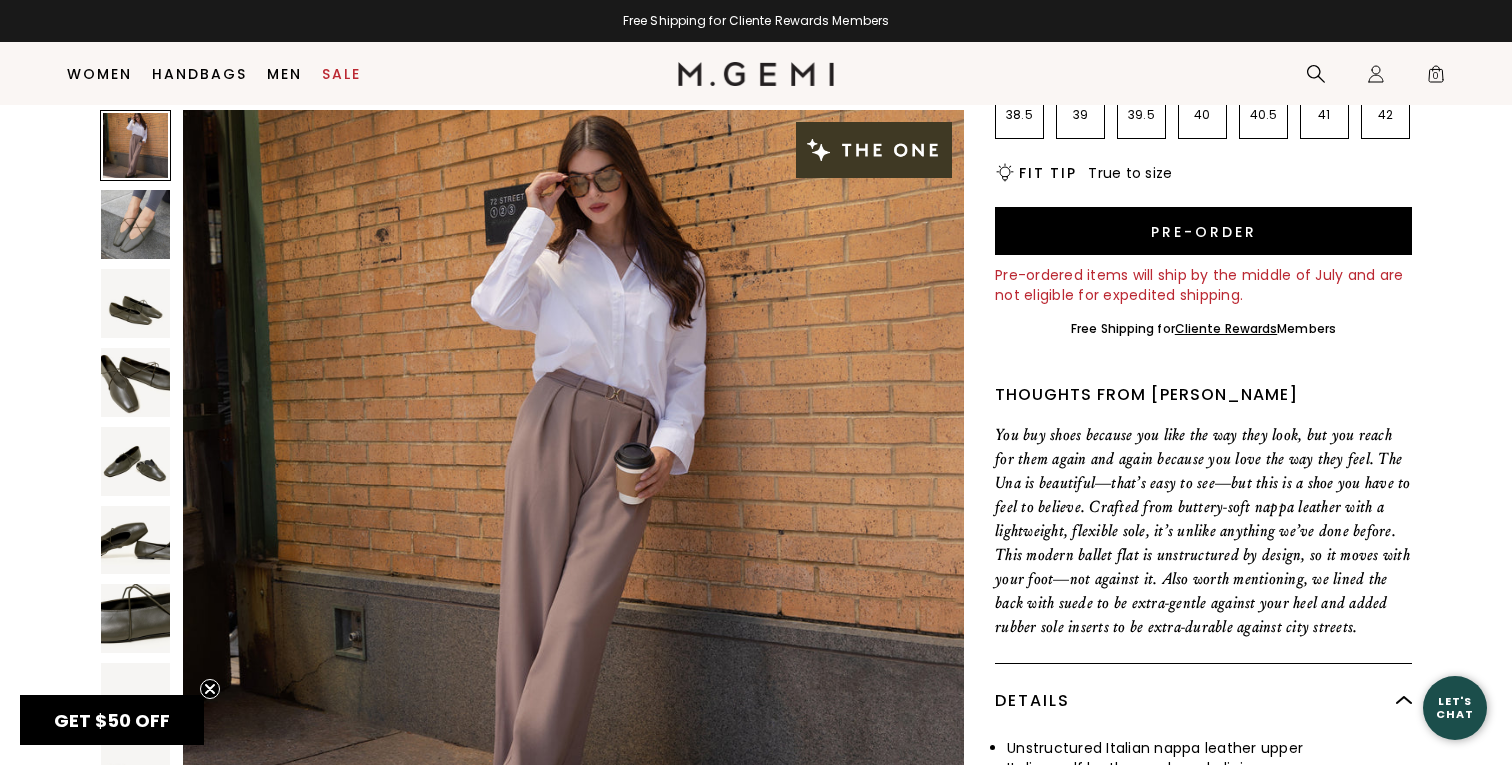 scroll, scrollTop: 498, scrollLeft: 0, axis: vertical 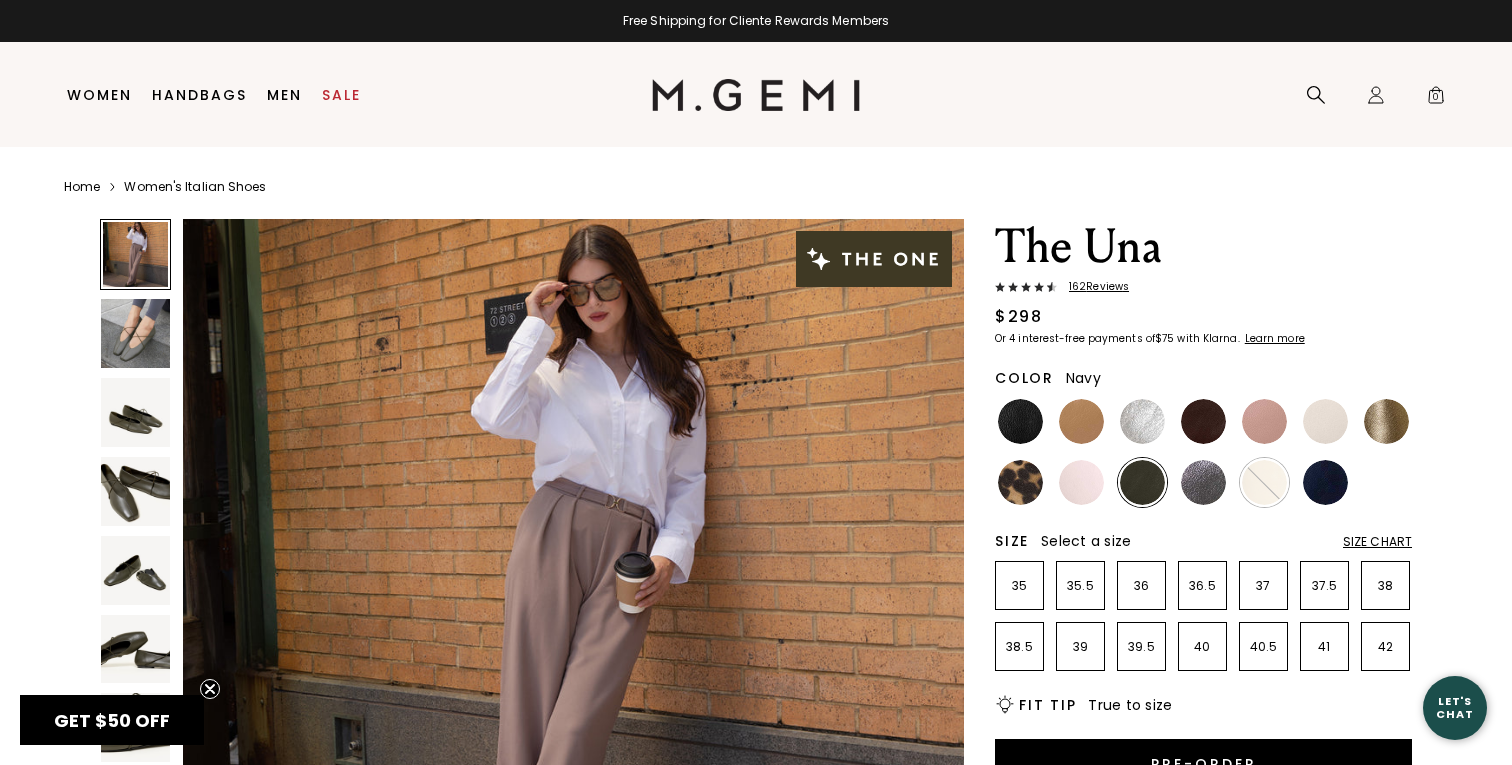 click at bounding box center (1325, 482) 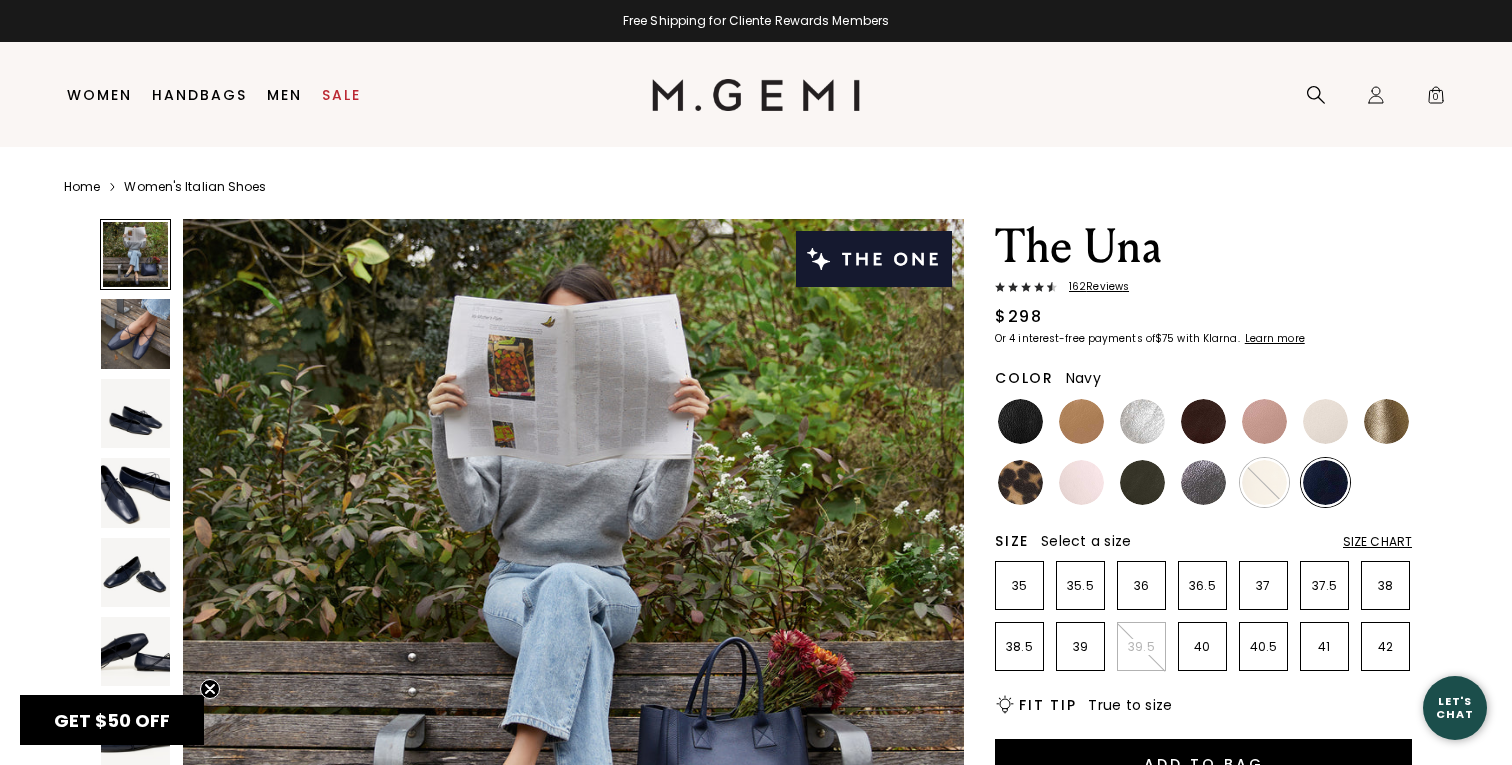scroll, scrollTop: 0, scrollLeft: 0, axis: both 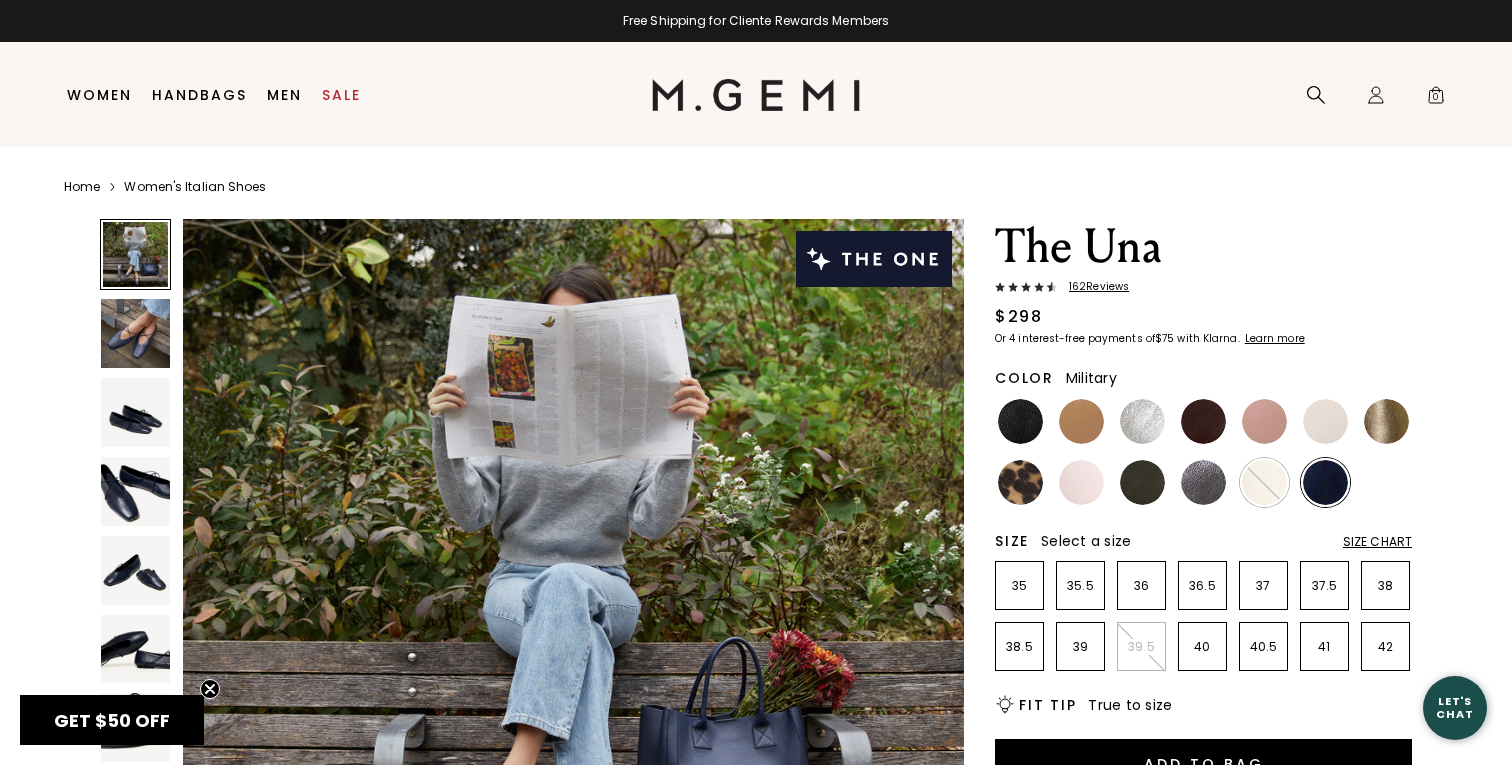 click at bounding box center [1142, 482] 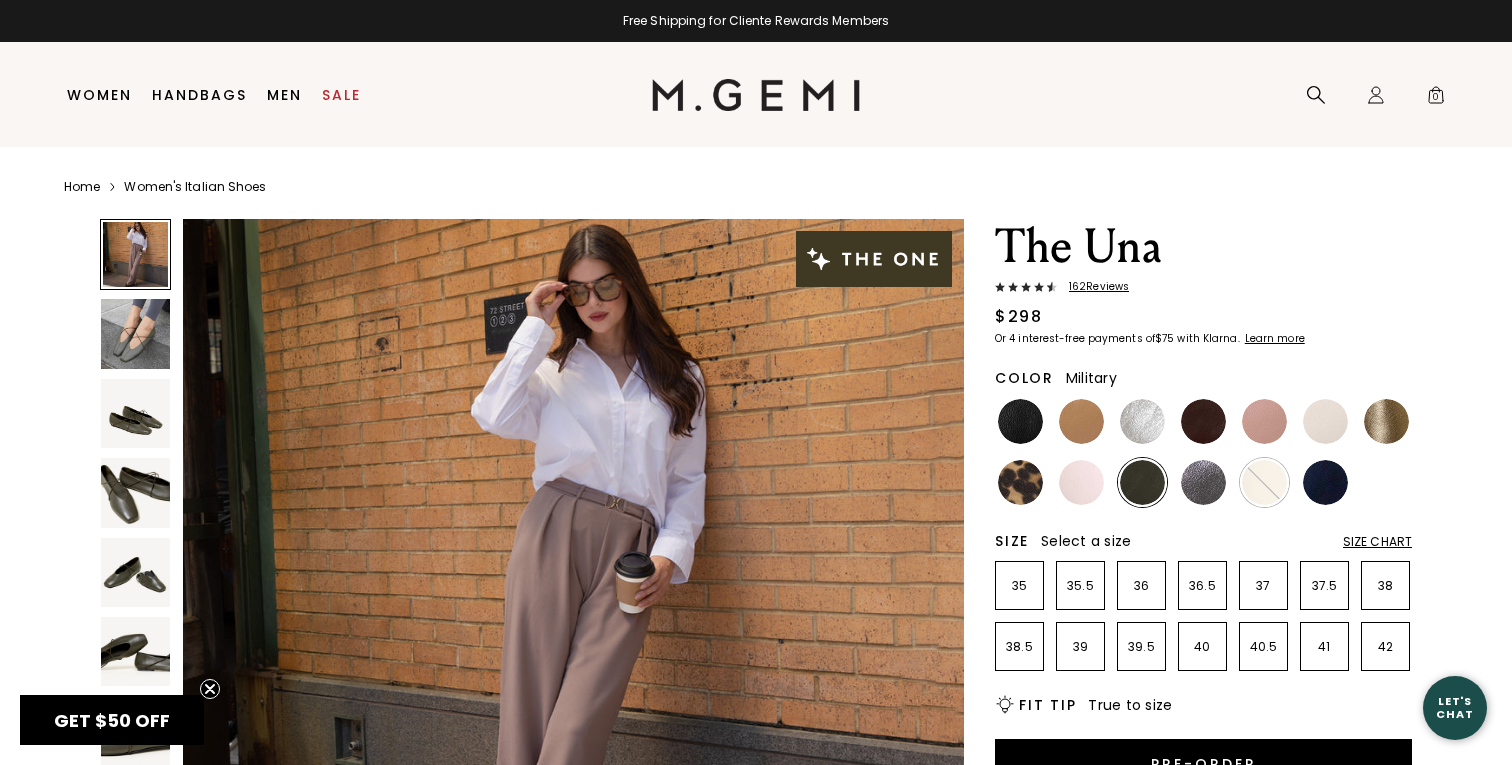 scroll, scrollTop: 0, scrollLeft: 0, axis: both 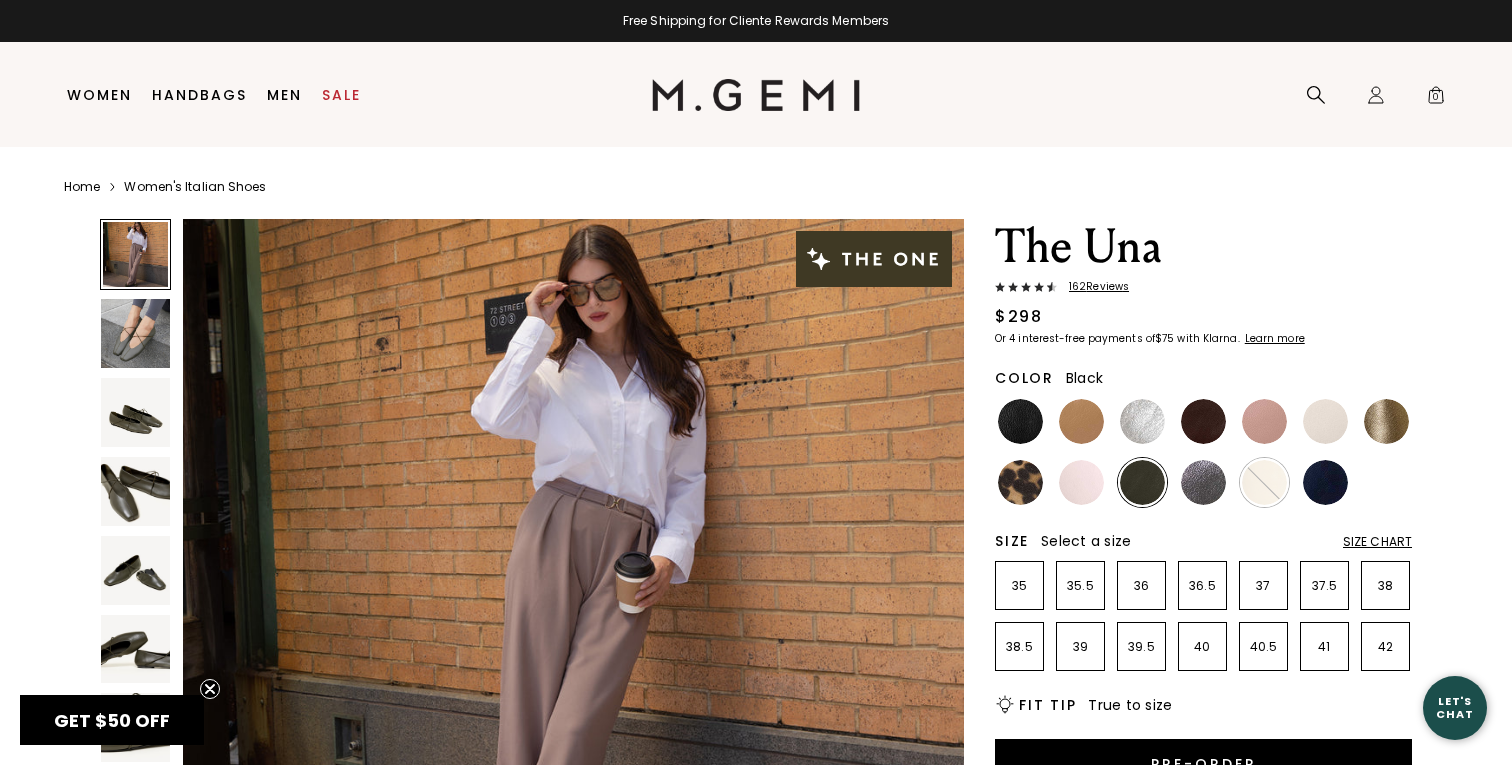 click at bounding box center [1020, 421] 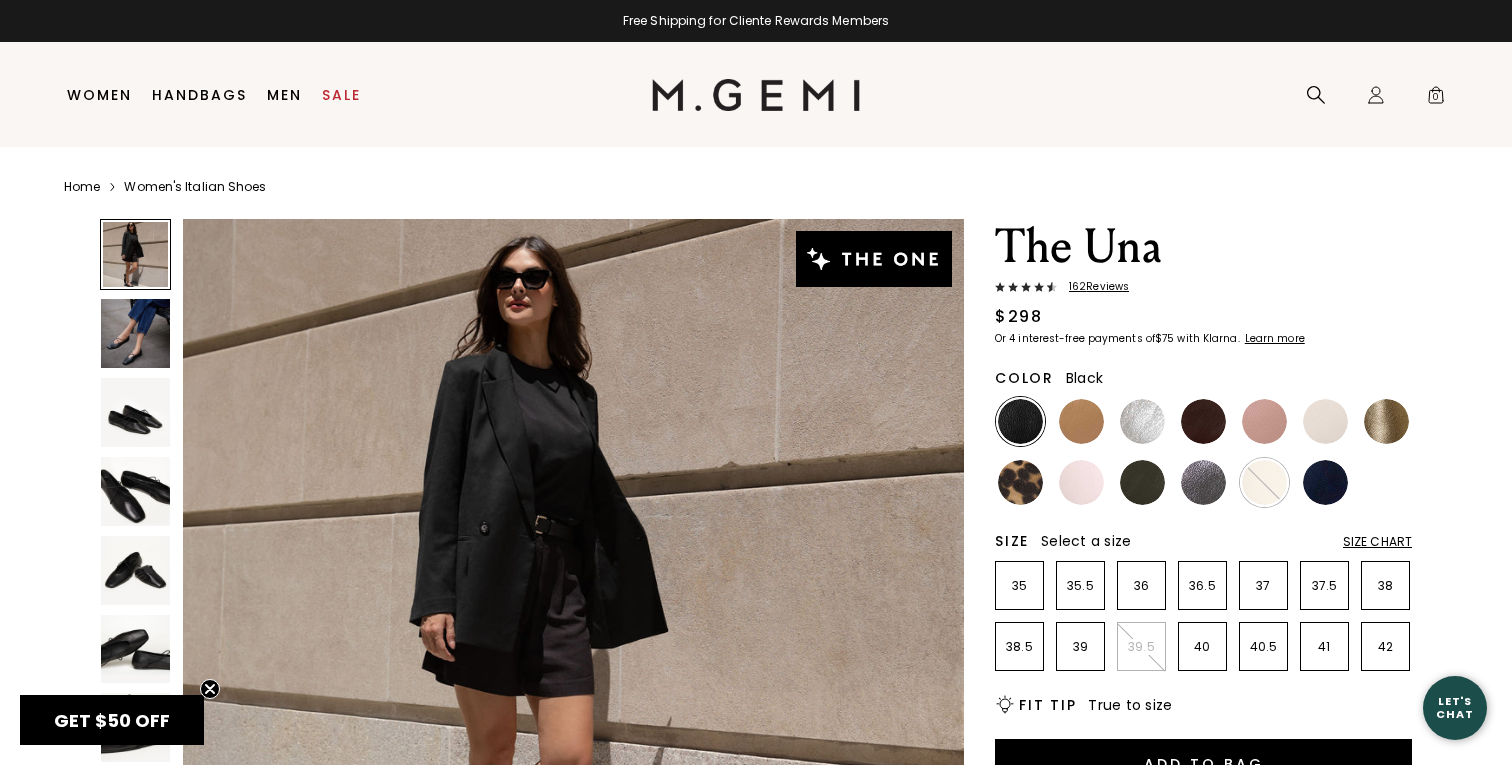 click at bounding box center (135, 333) 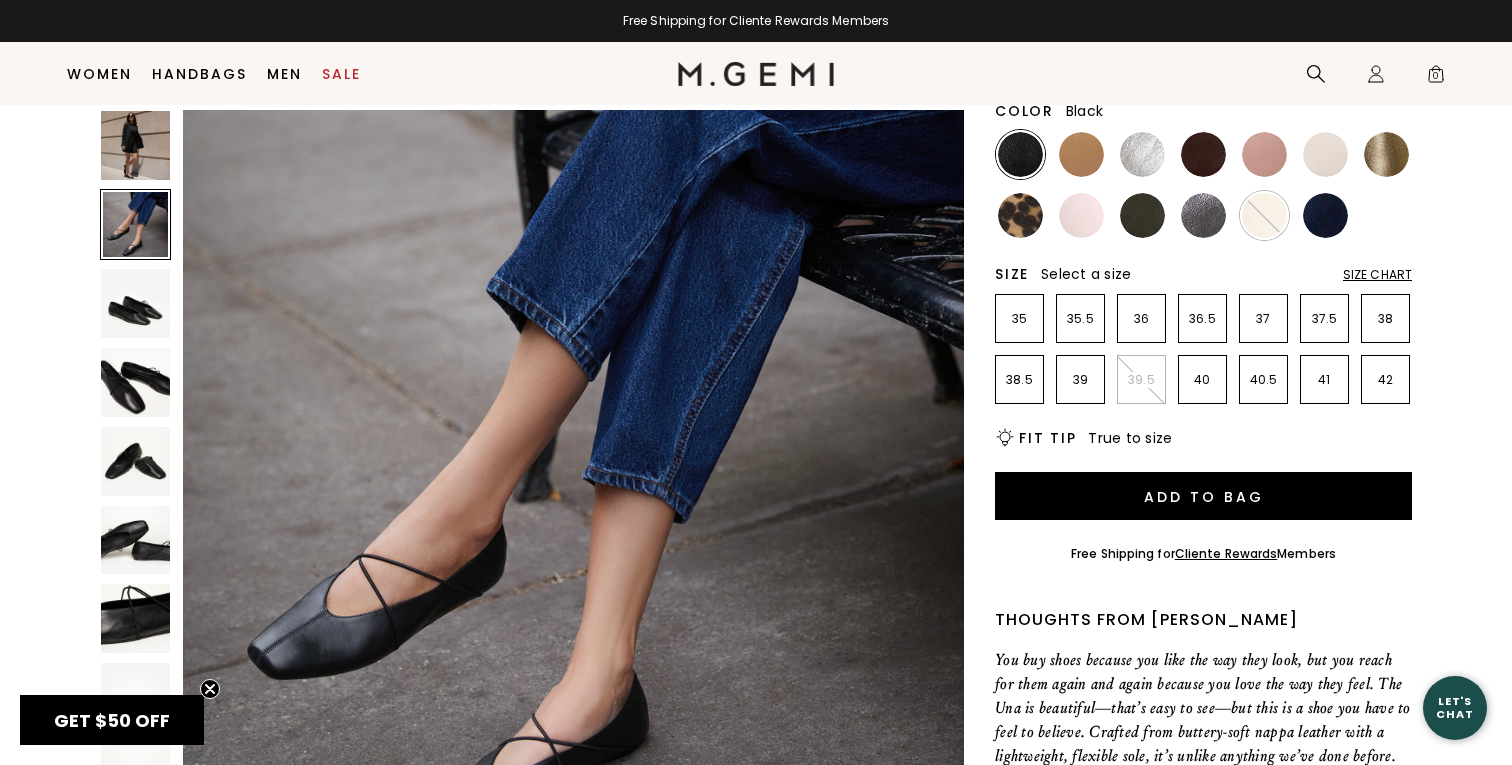 scroll, scrollTop: 224, scrollLeft: 0, axis: vertical 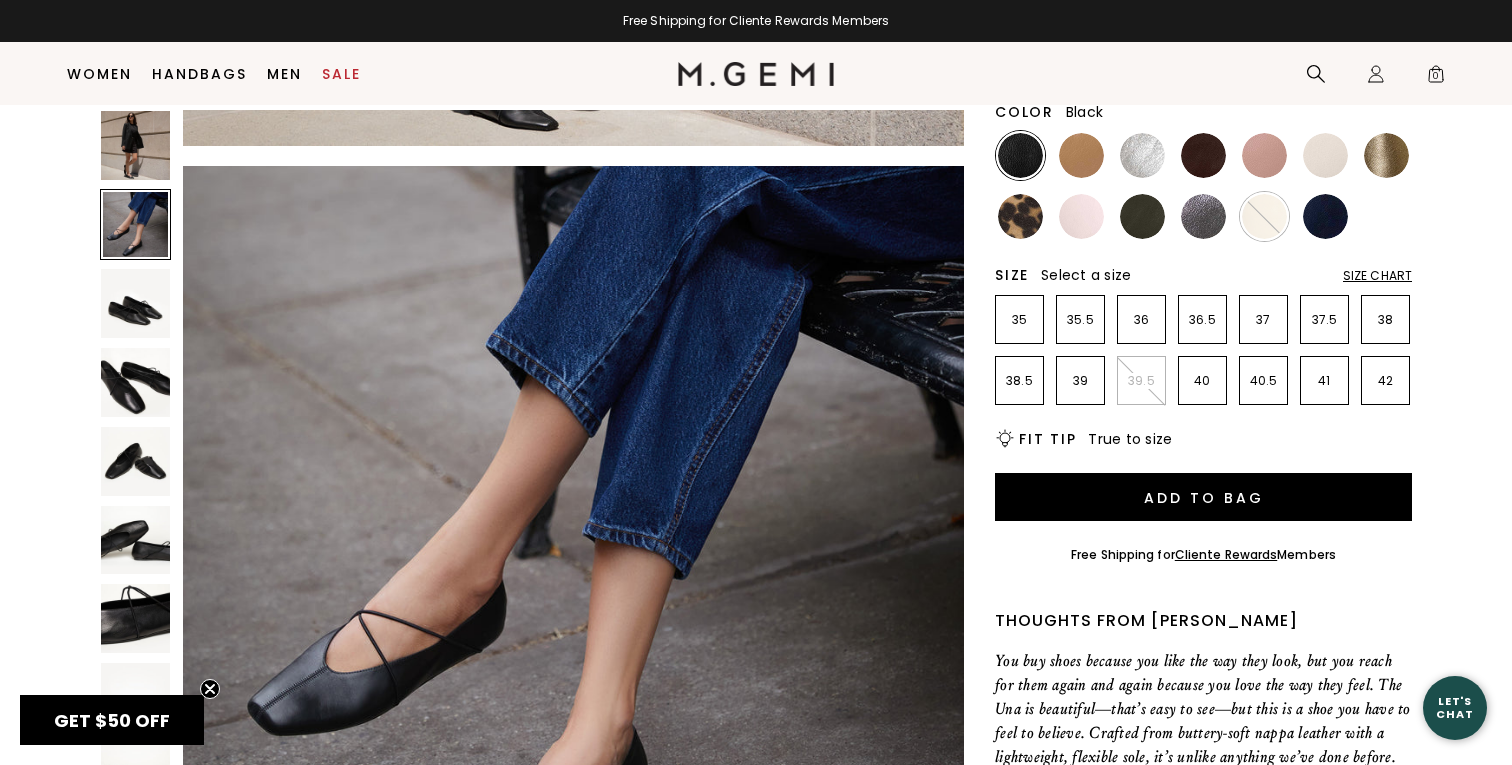 click at bounding box center (135, 145) 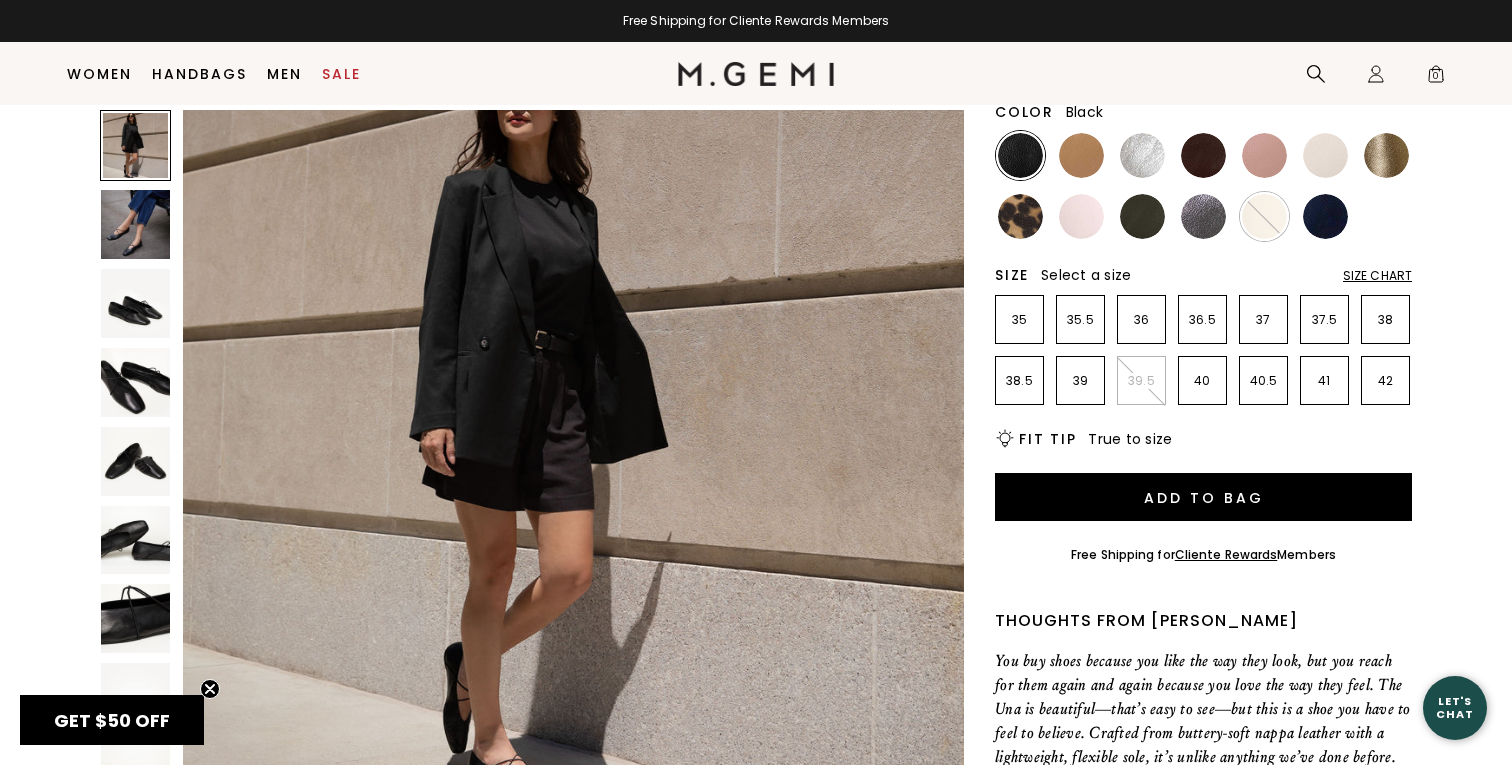 scroll, scrollTop: 0, scrollLeft: 0, axis: both 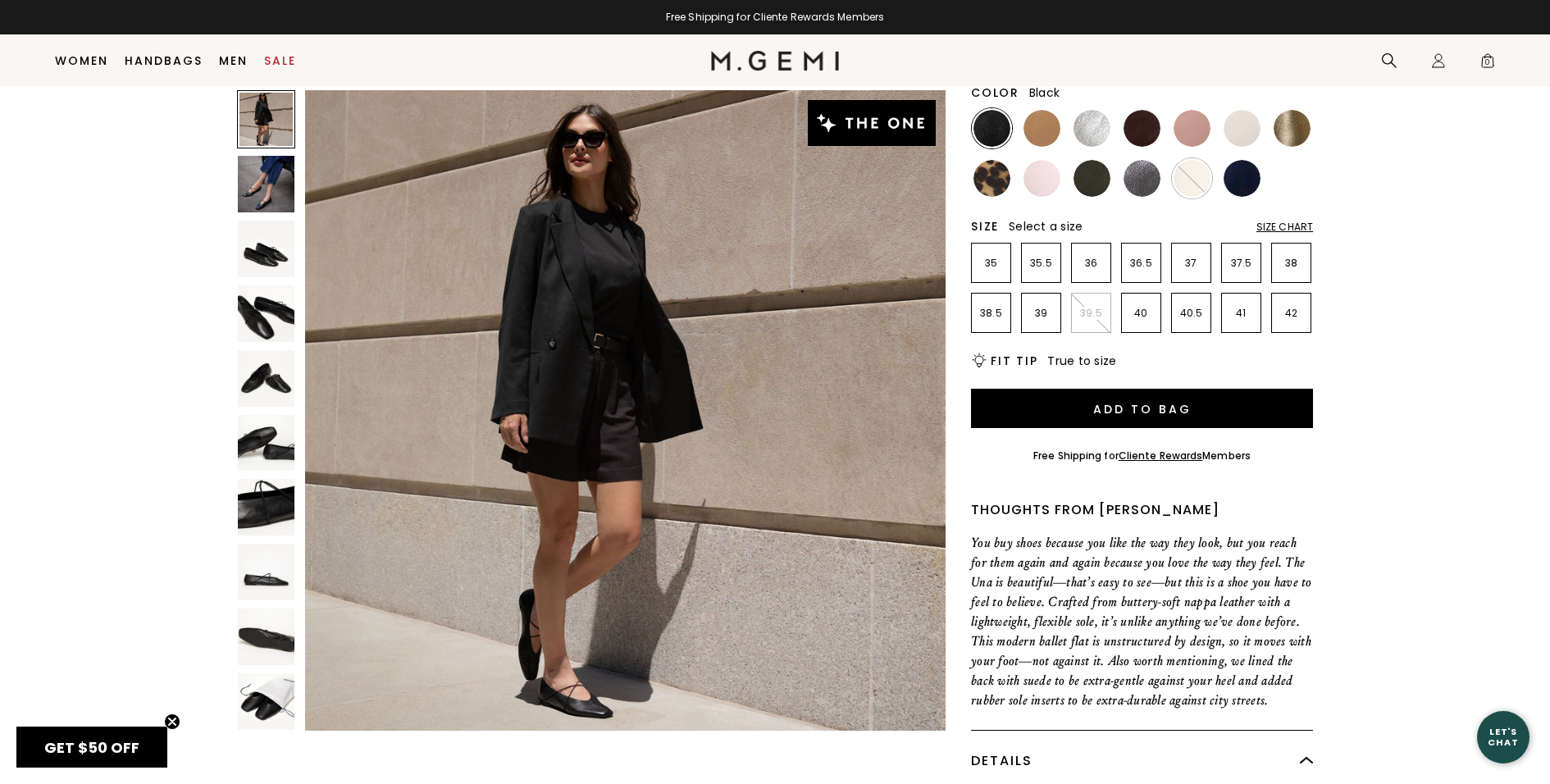 click at bounding box center [266, 184] 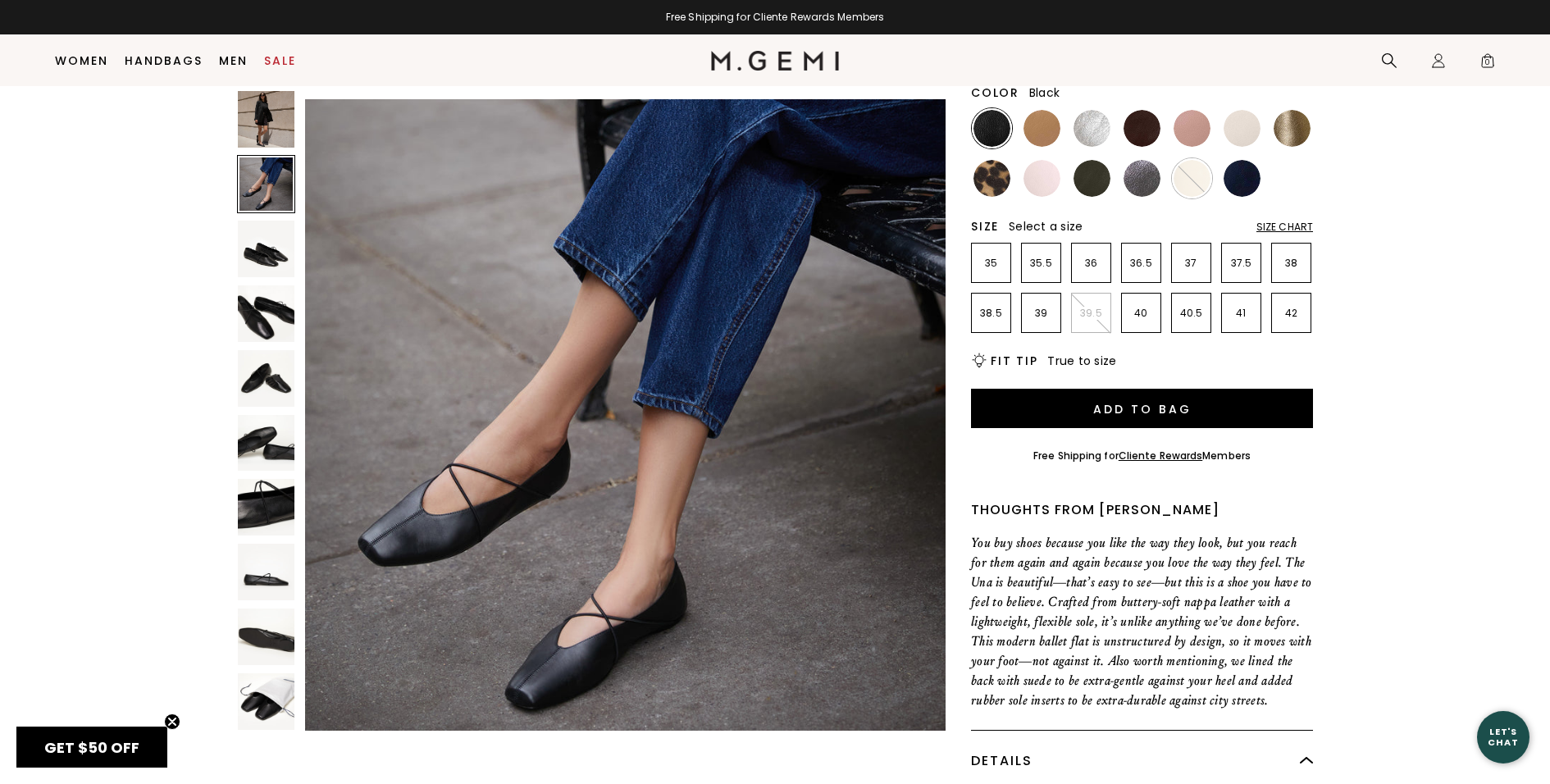 scroll, scrollTop: 656, scrollLeft: 0, axis: vertical 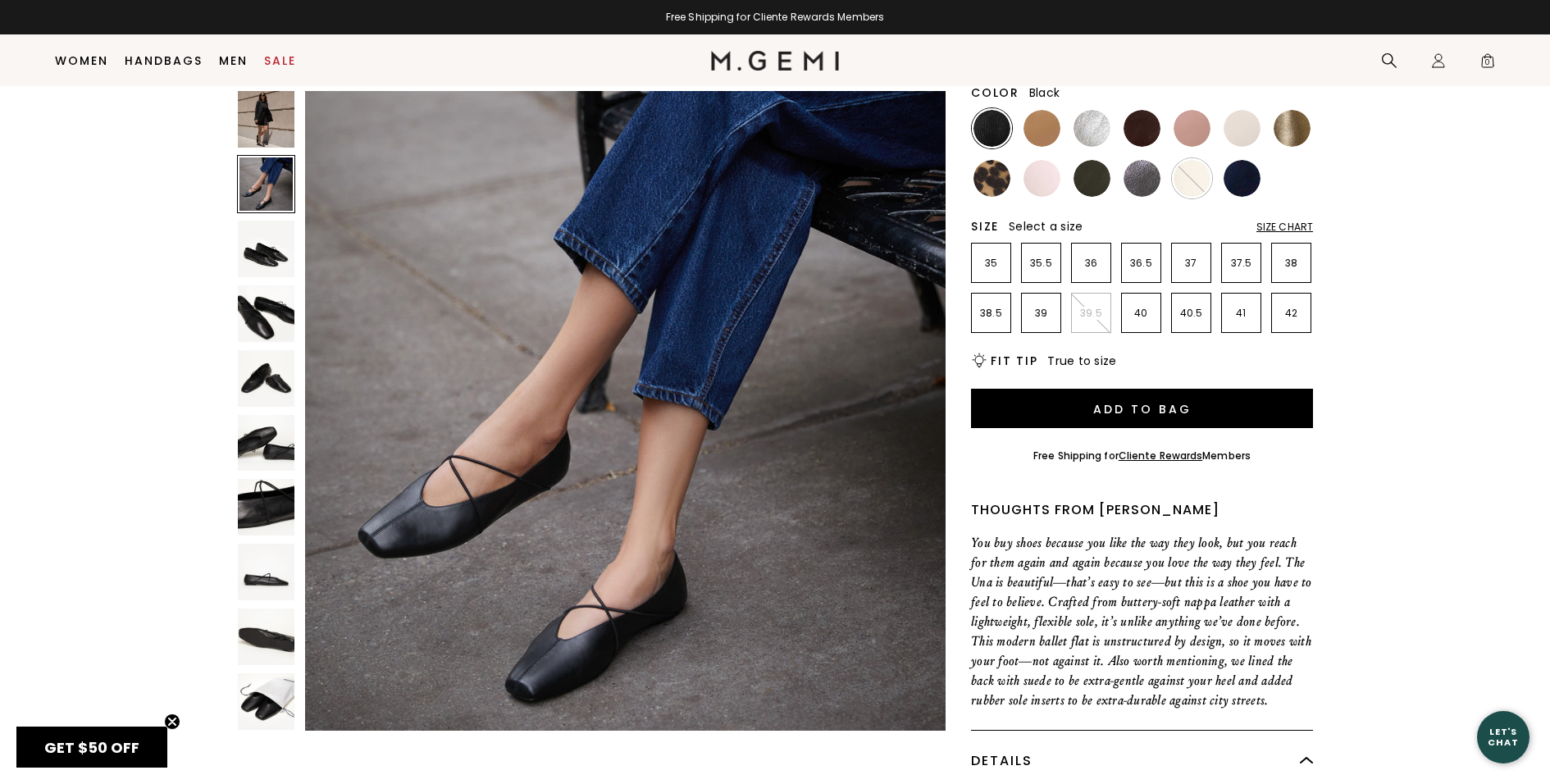 click at bounding box center (266, 248) 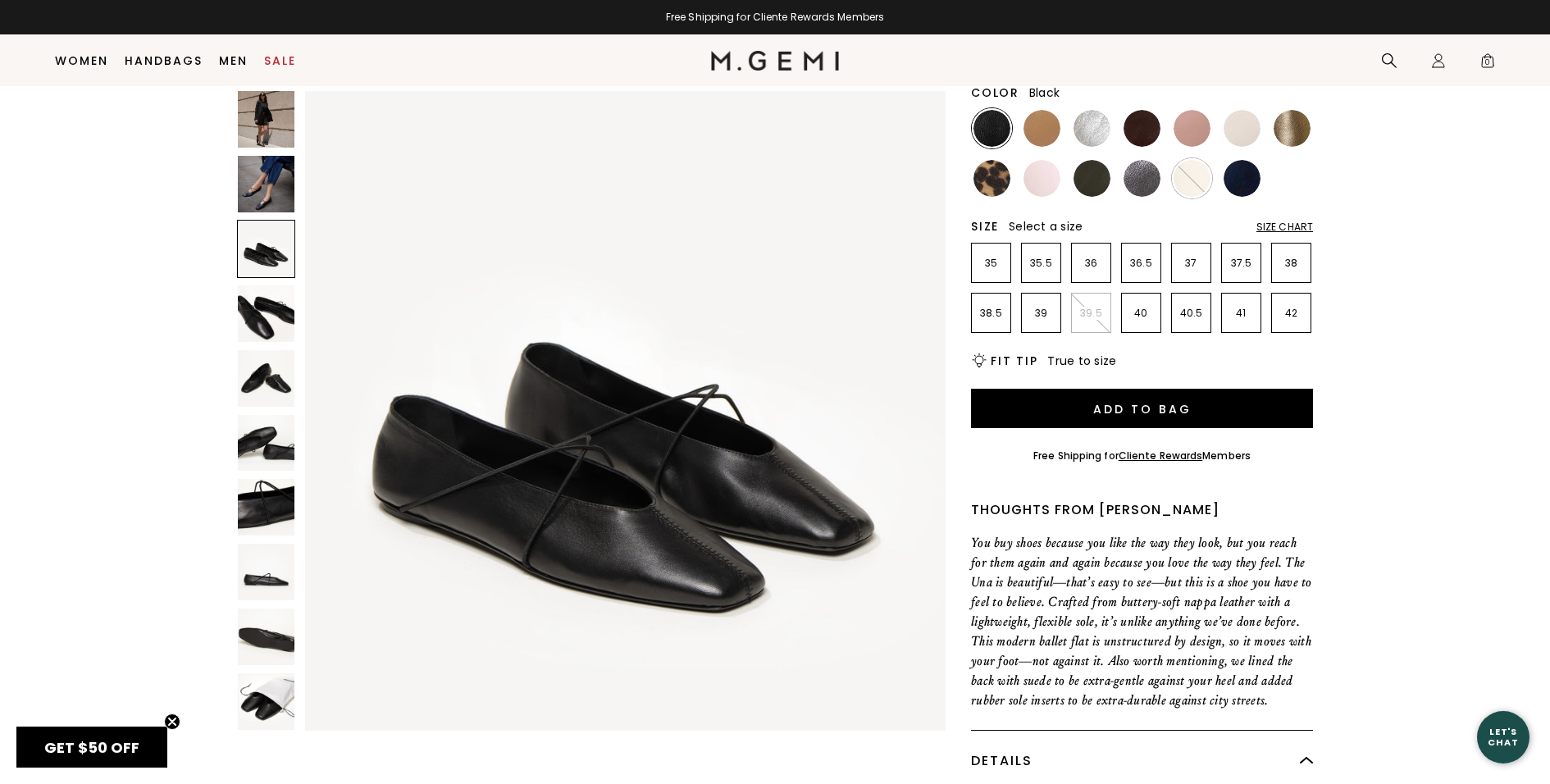 click at bounding box center (266, 313) 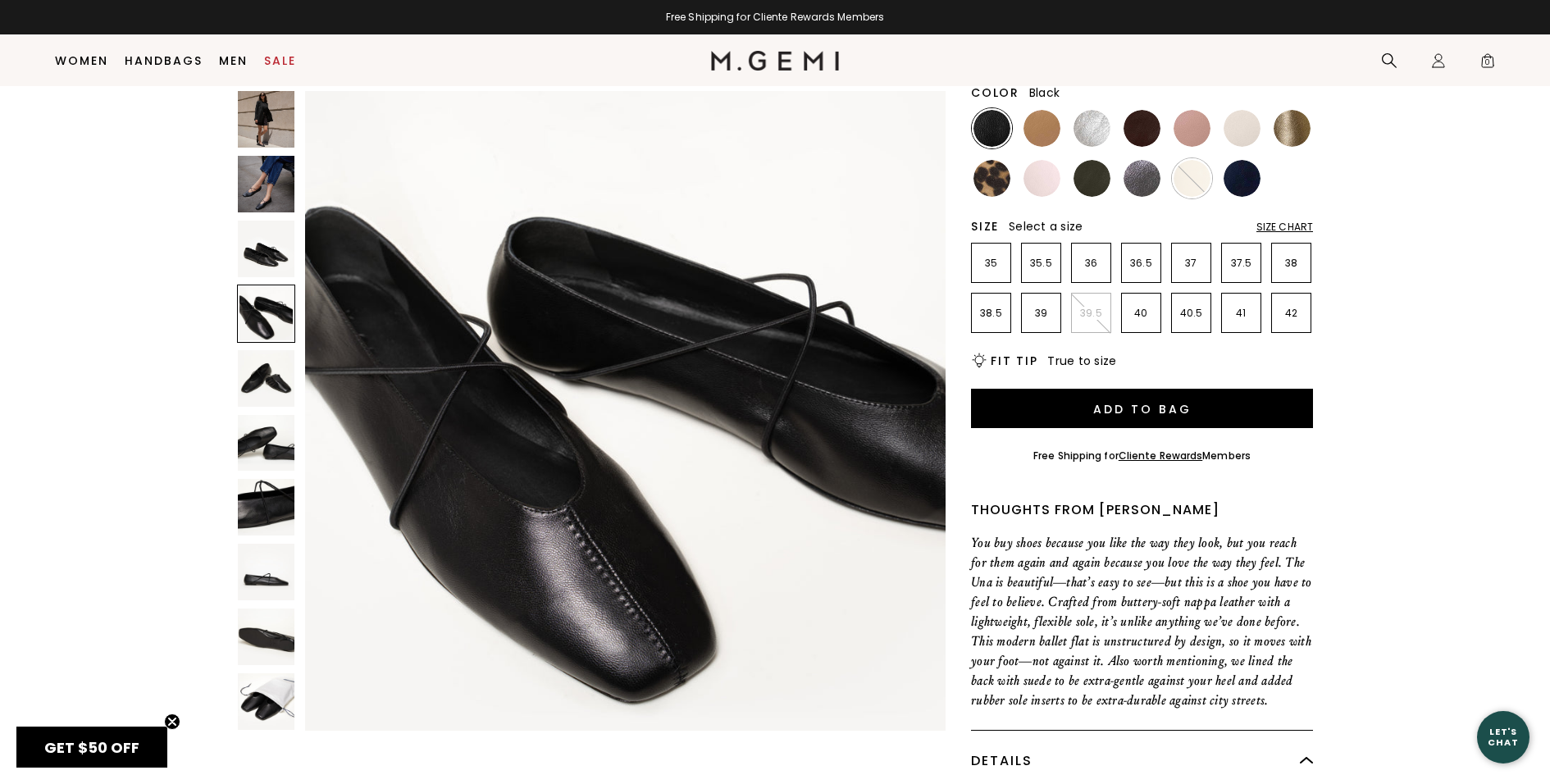 click at bounding box center [266, 378] 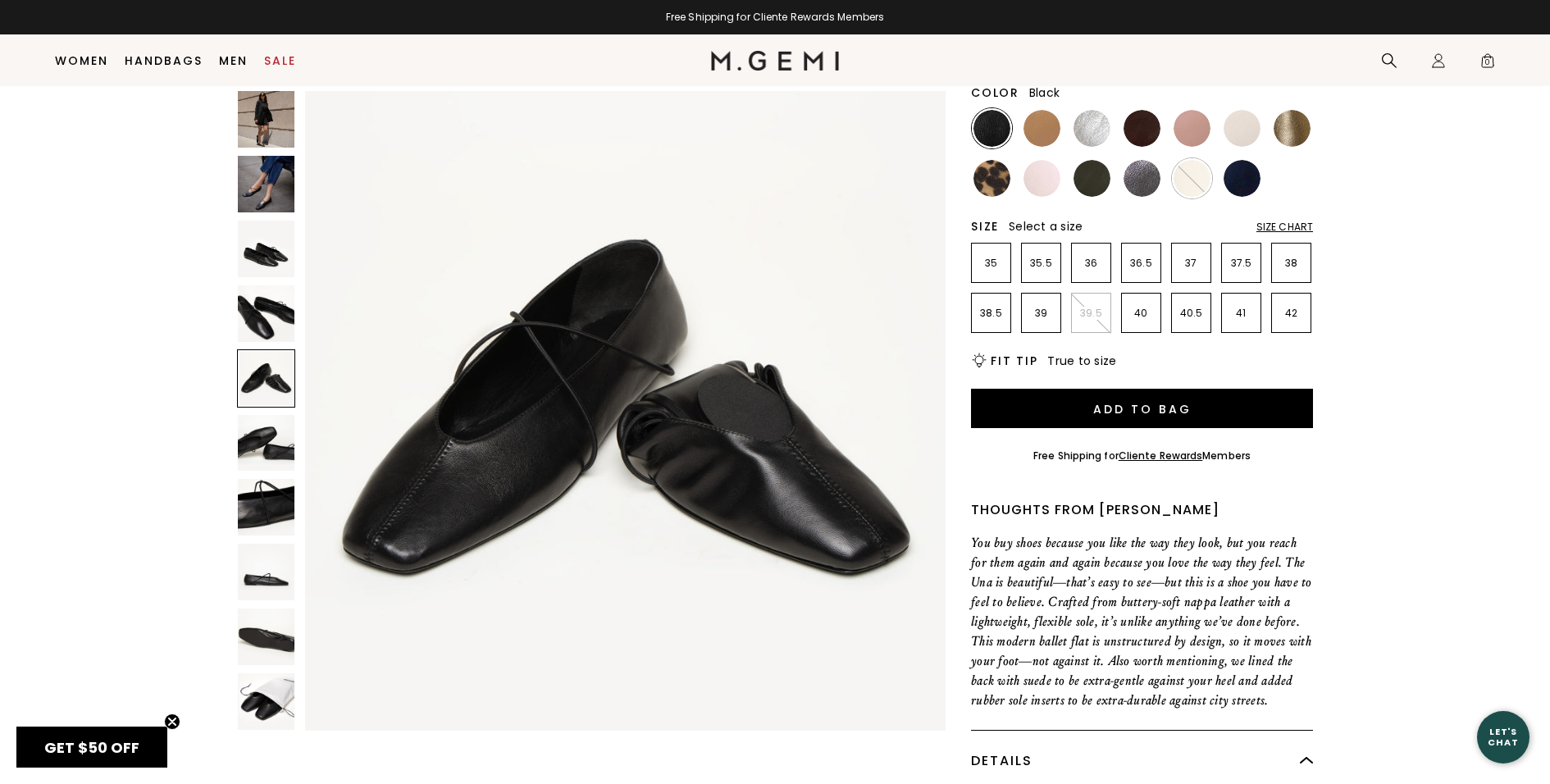 click at bounding box center [266, 443] 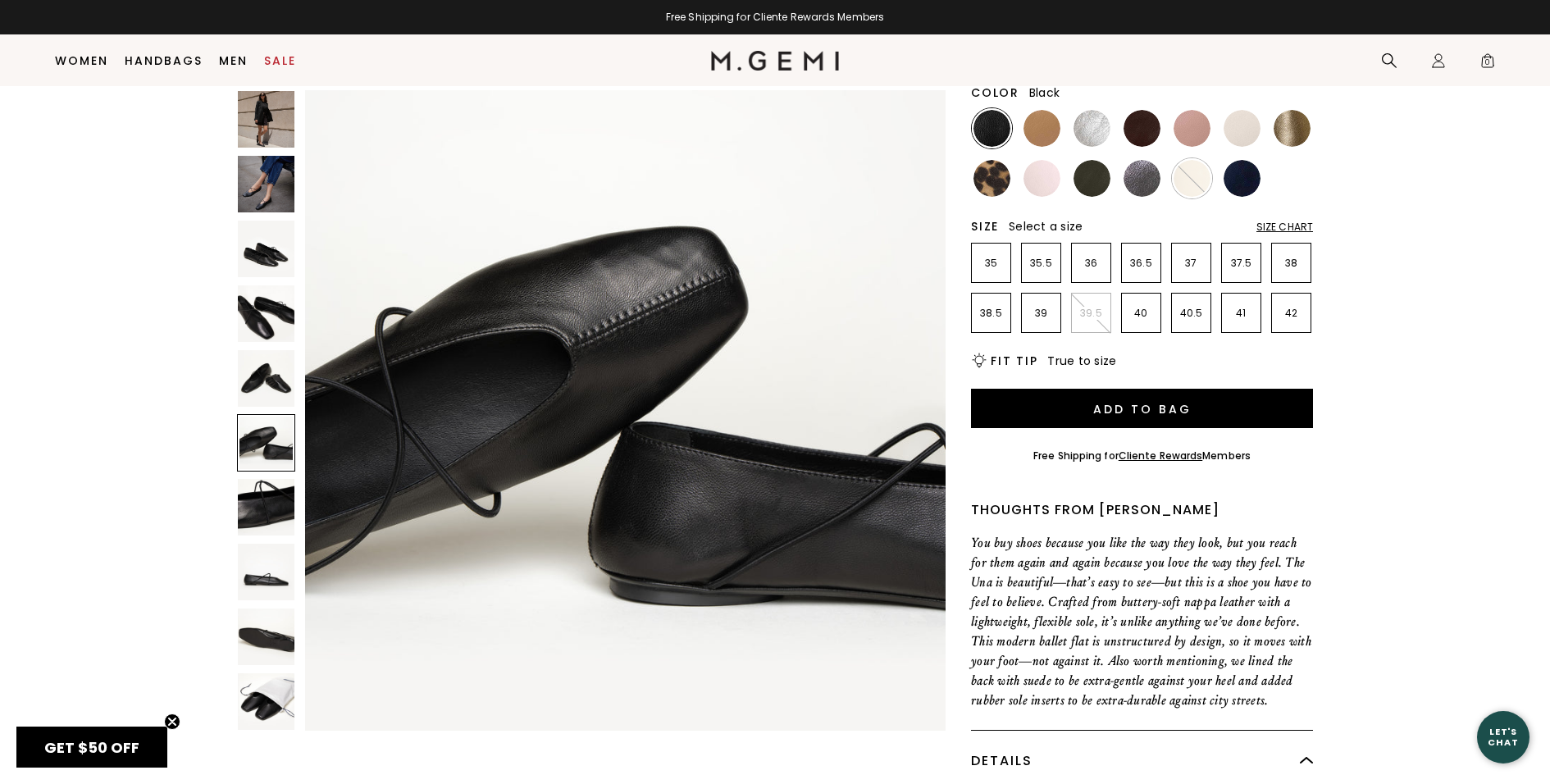 click at bounding box center (266, 507) 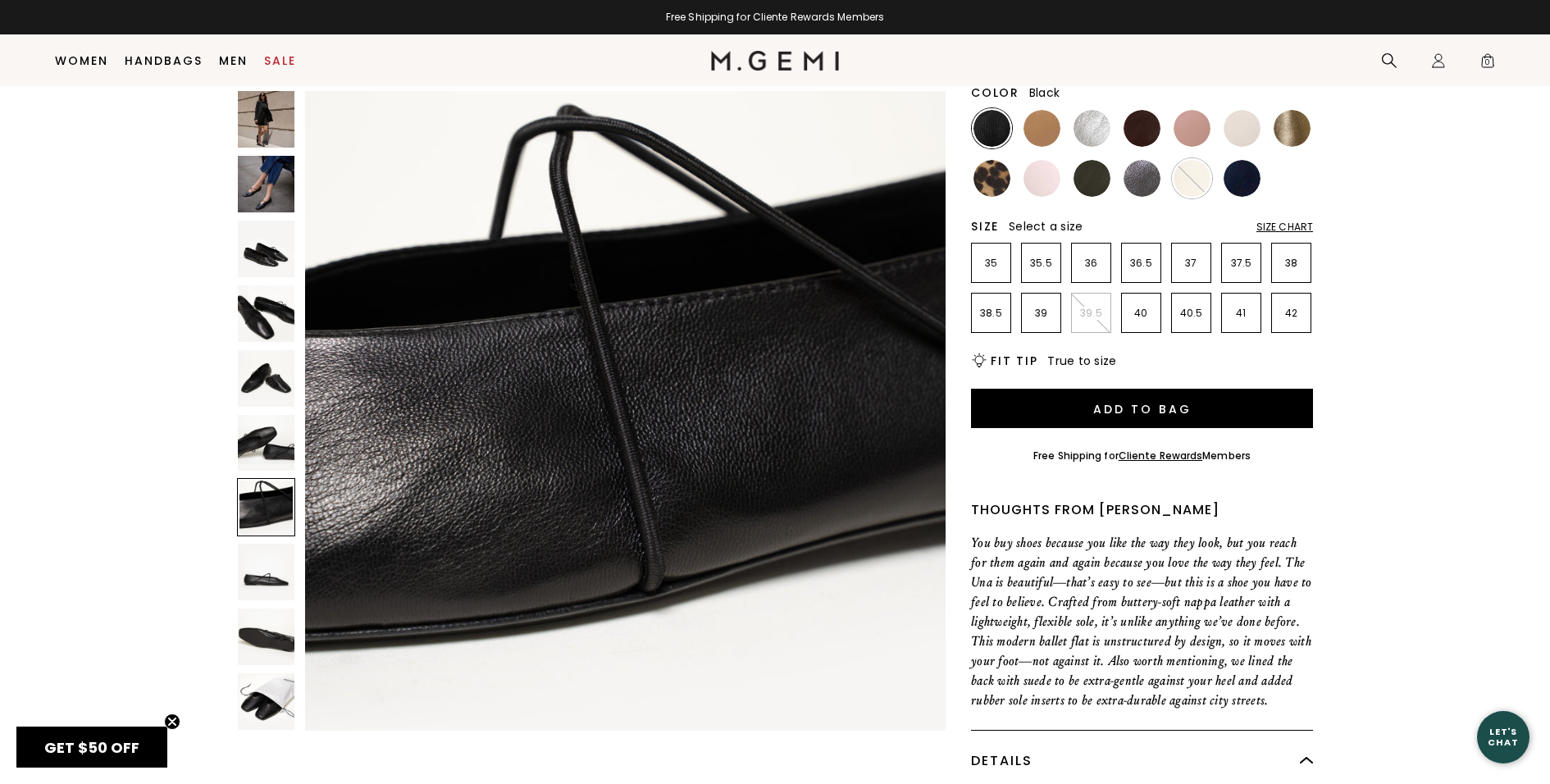 click at bounding box center [266, 572] 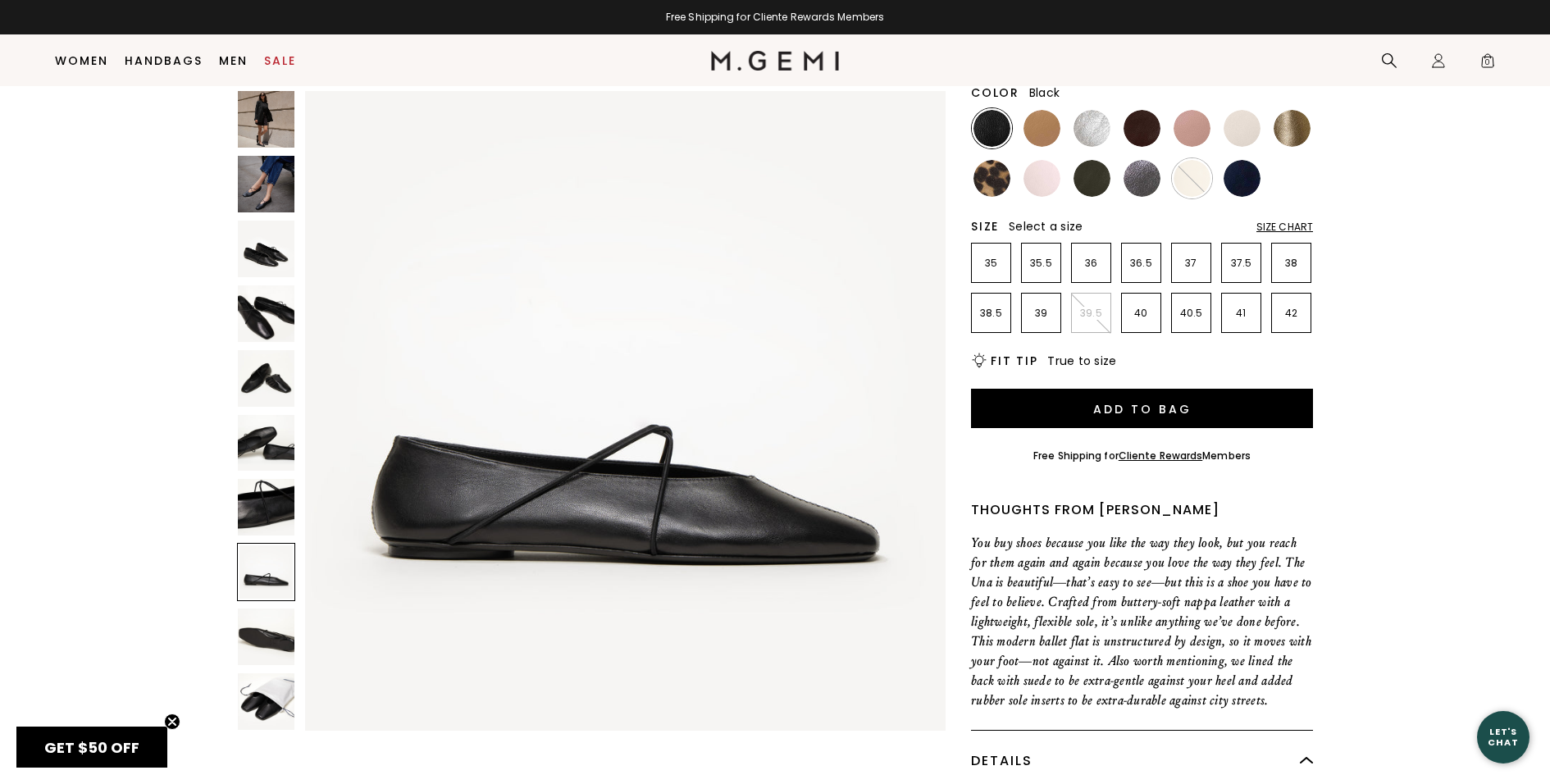 click at bounding box center [266, 636] 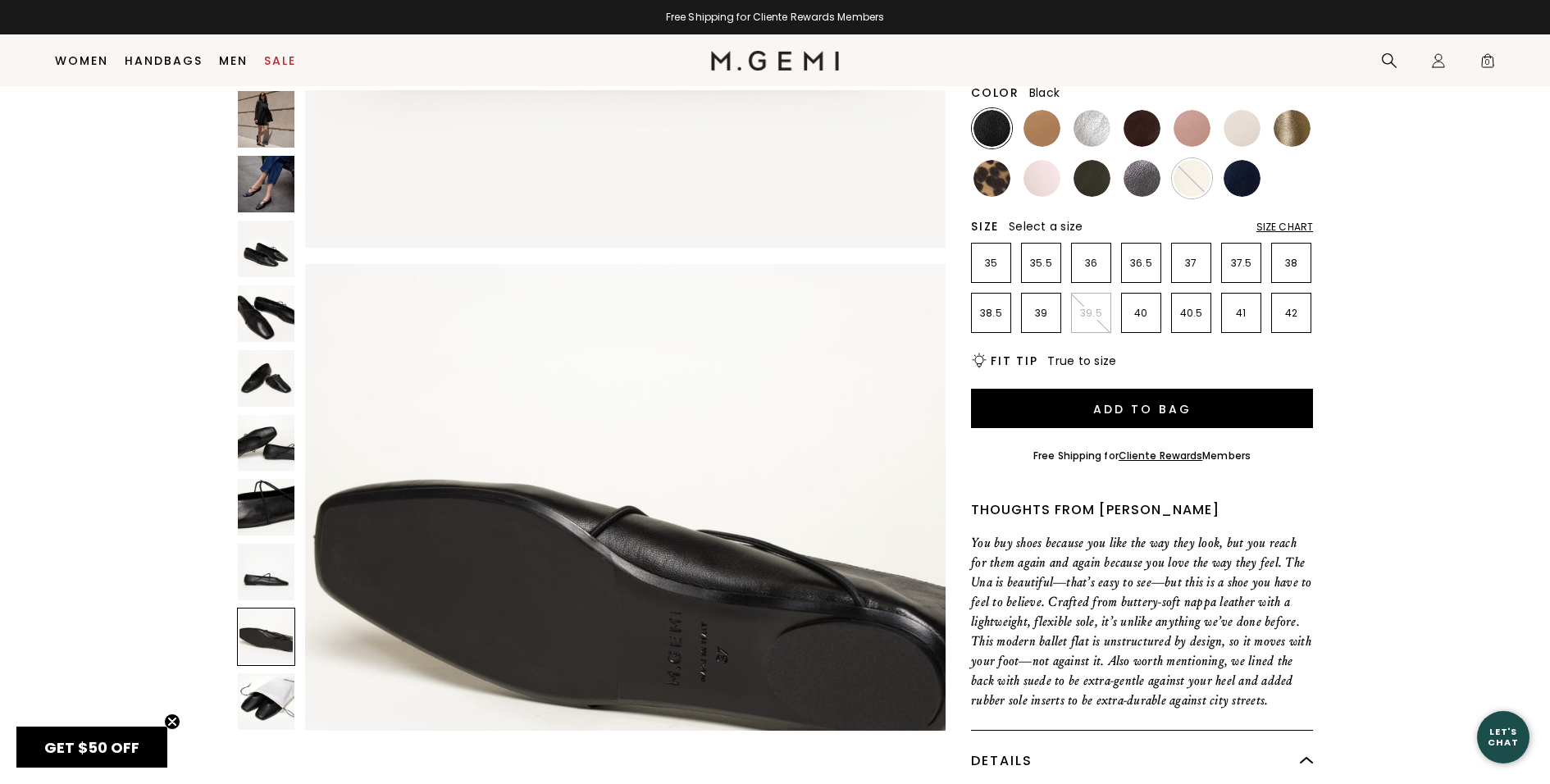 scroll, scrollTop: 5062, scrollLeft: 0, axis: vertical 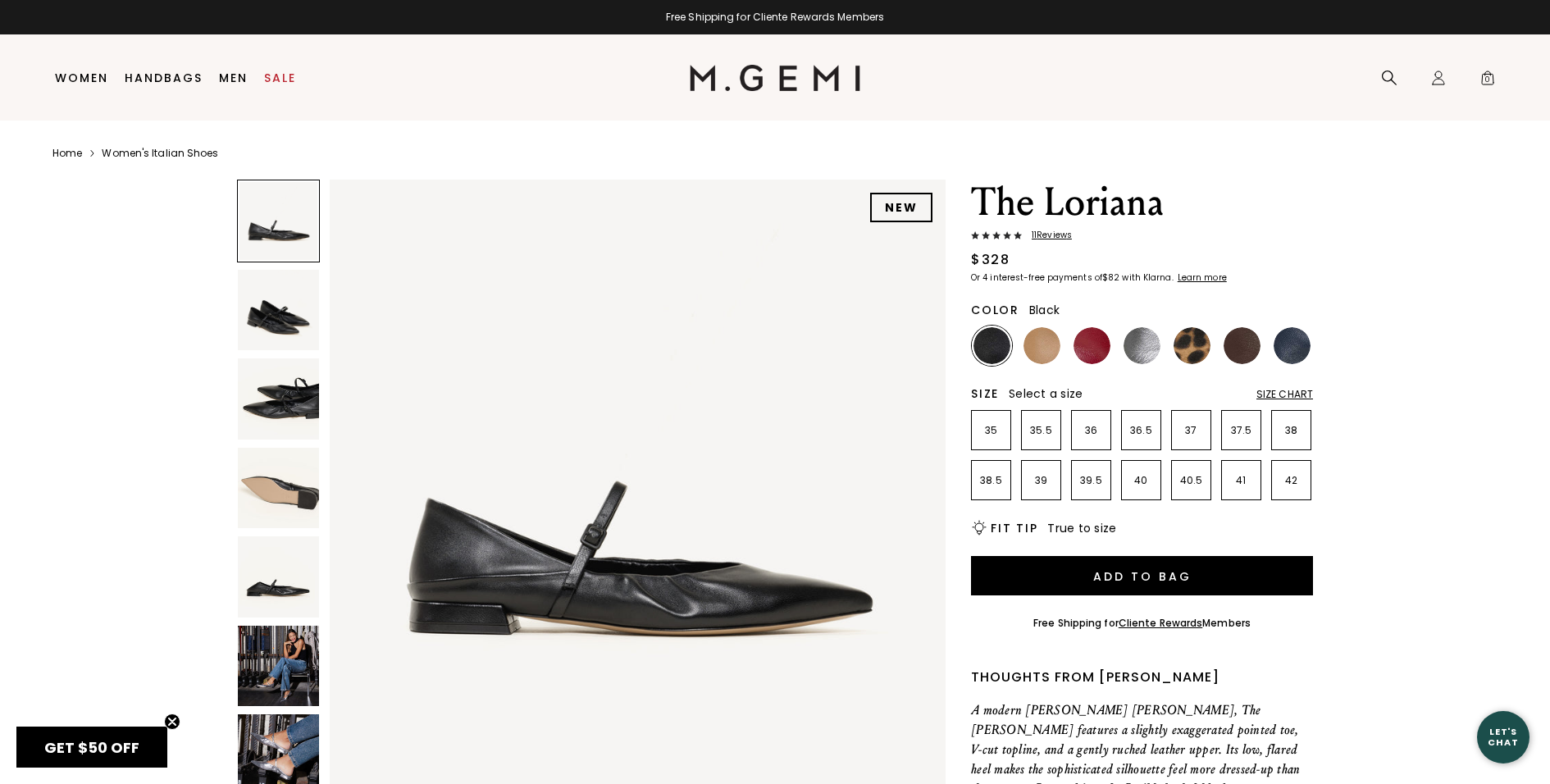 click at bounding box center (278, 310) 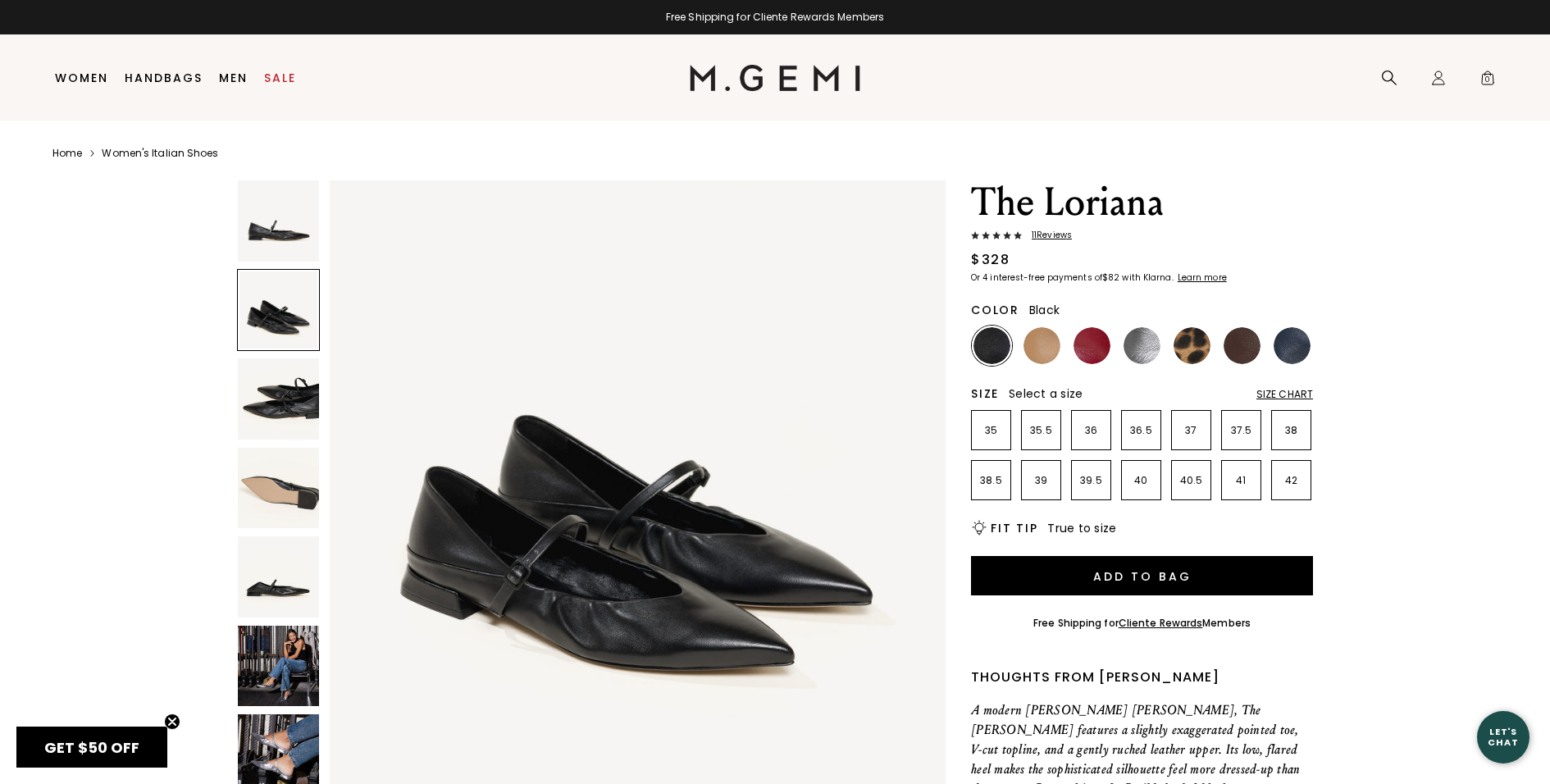 click at bounding box center (278, 399) 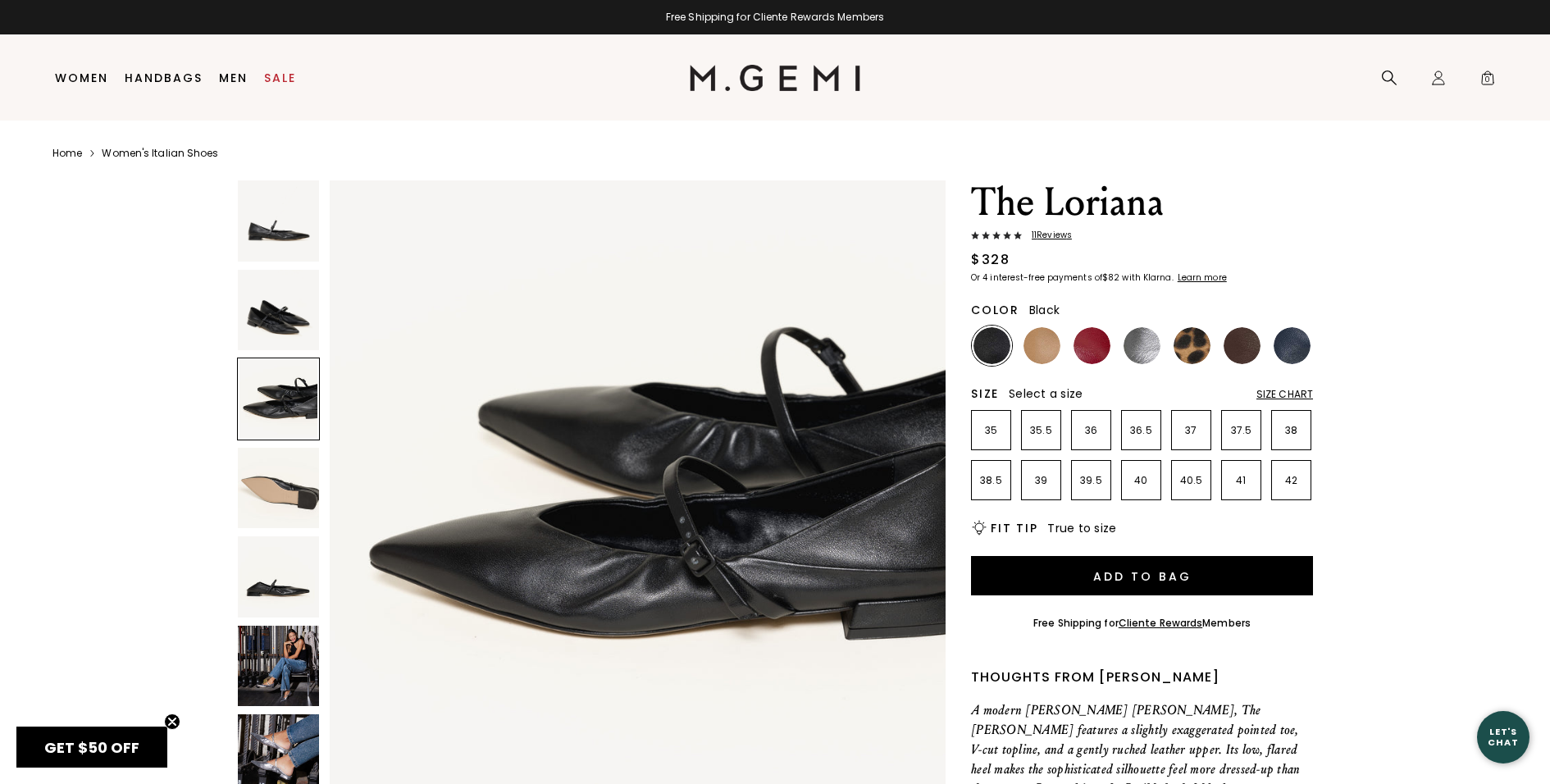 click at bounding box center (278, 488) 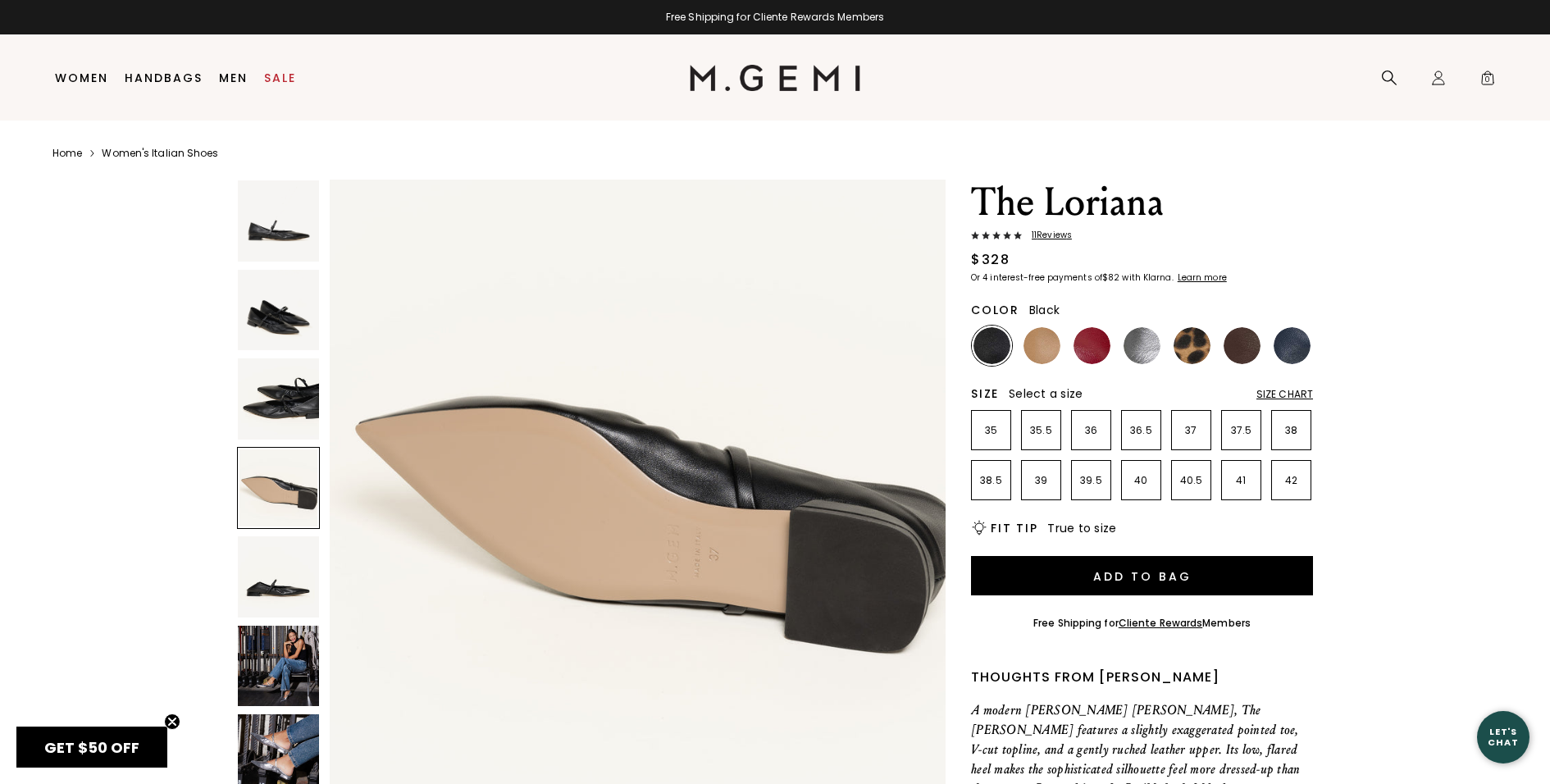 click at bounding box center [278, 577] 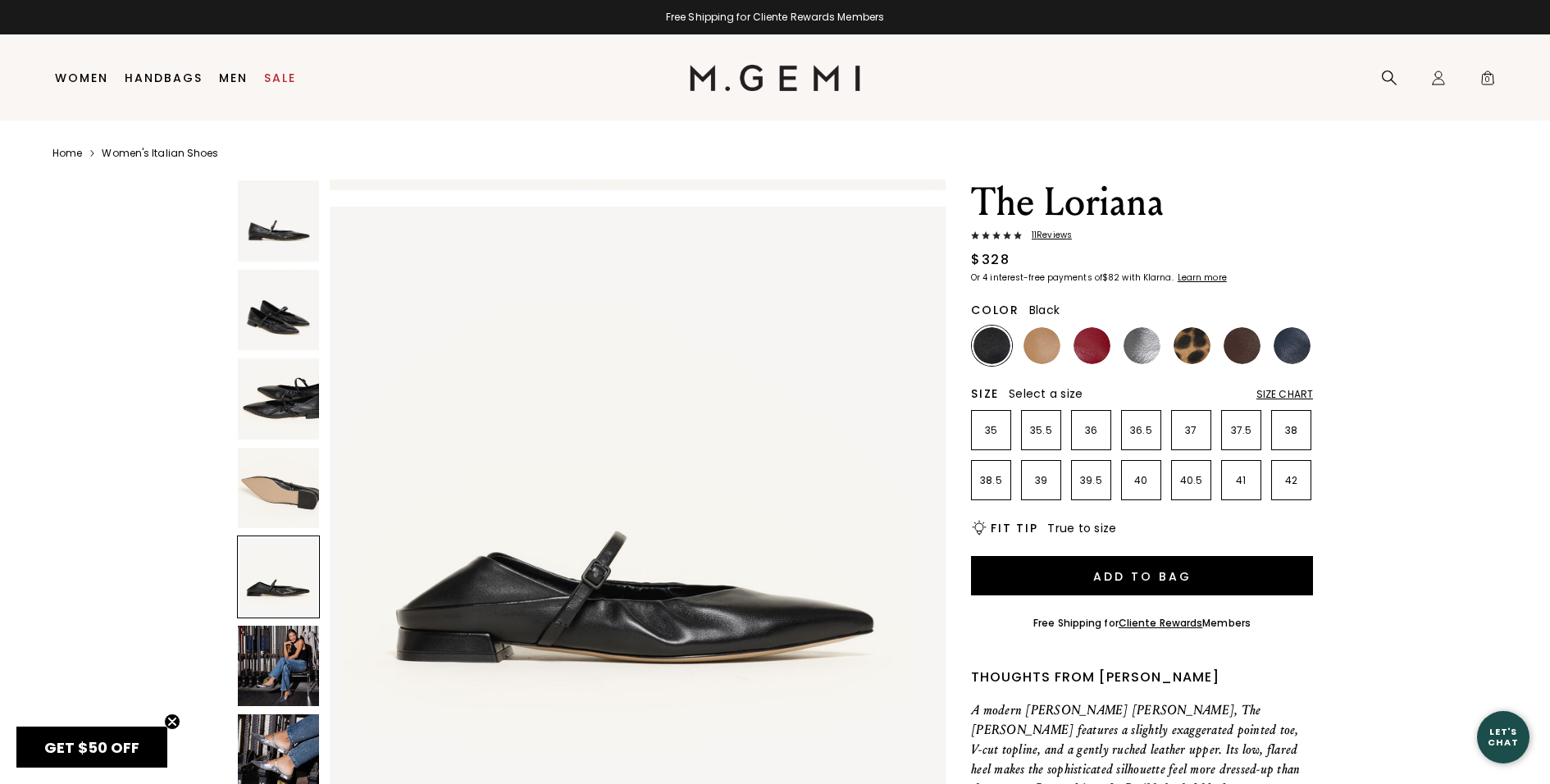 scroll, scrollTop: 2530, scrollLeft: 0, axis: vertical 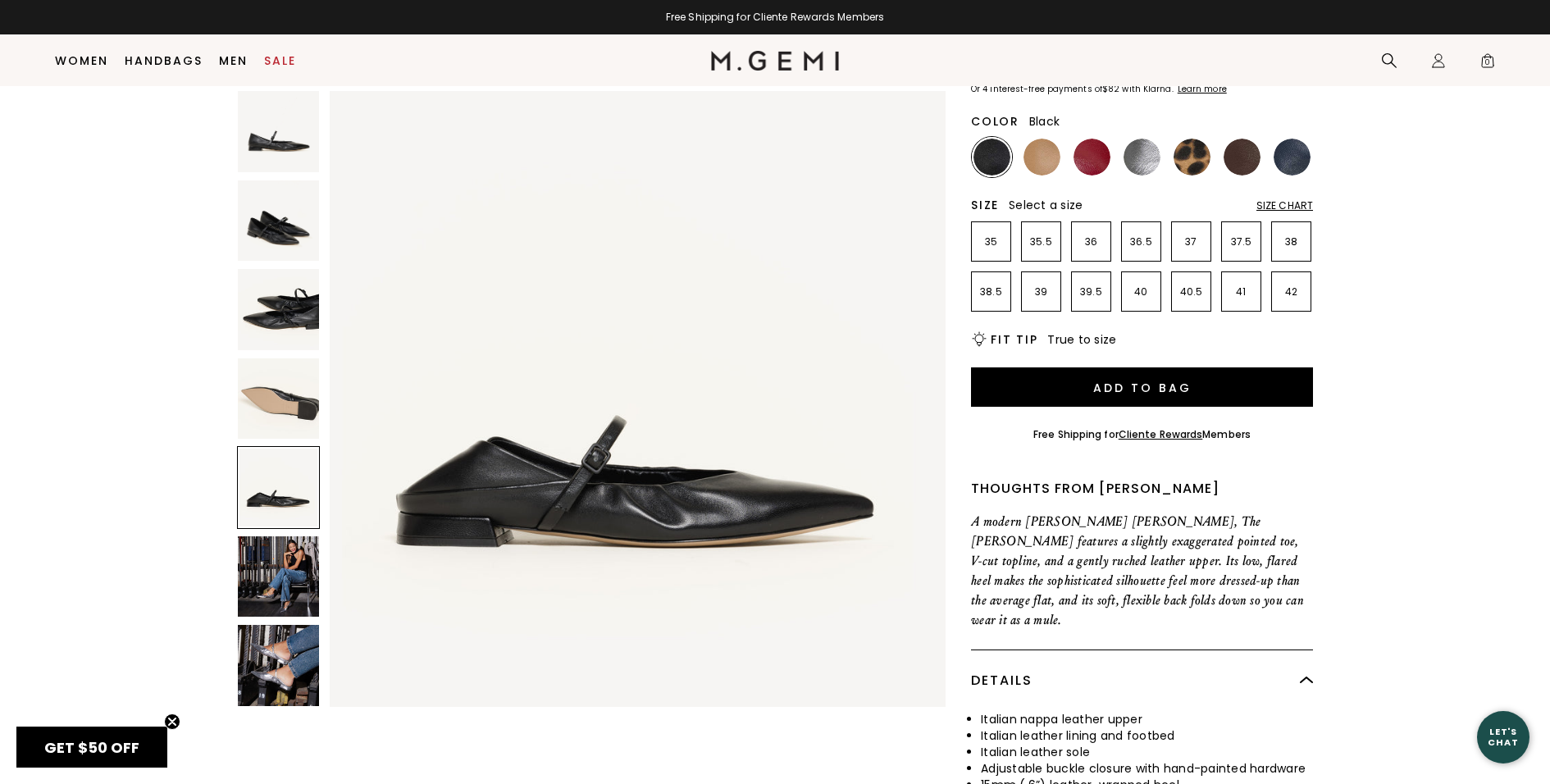 click at bounding box center [278, 577] 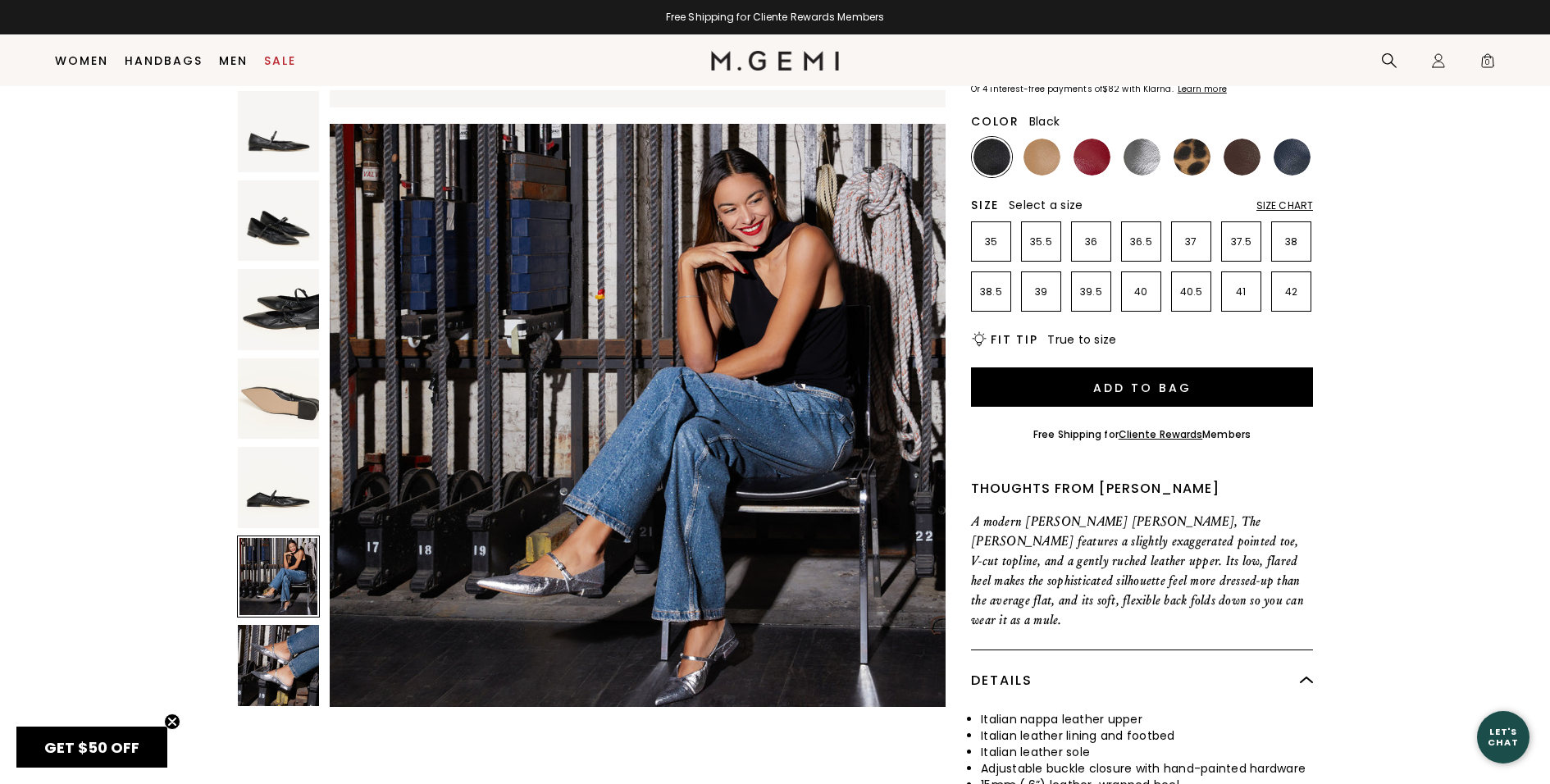 scroll, scrollTop: 3163, scrollLeft: 0, axis: vertical 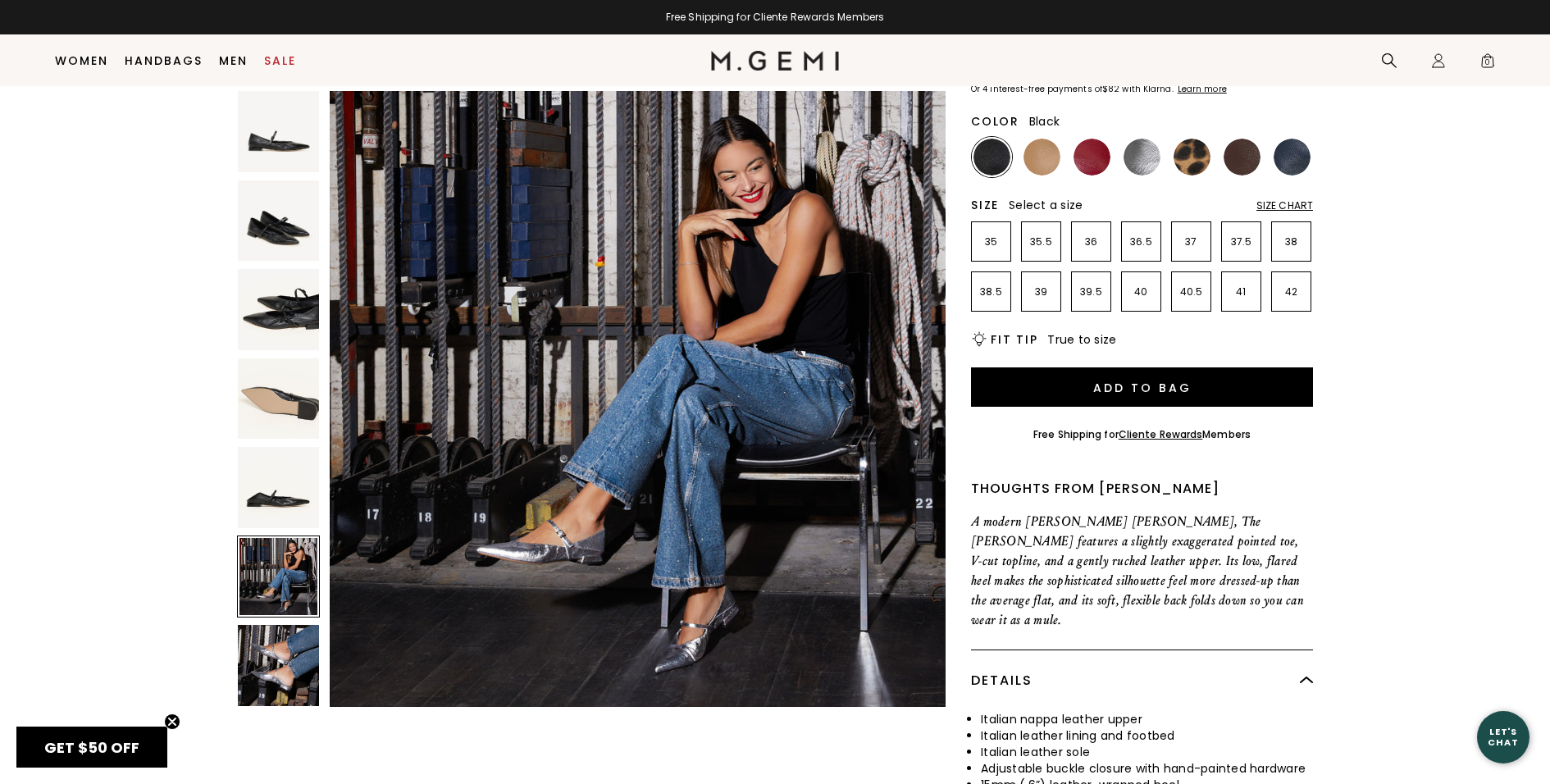click at bounding box center [278, 665] 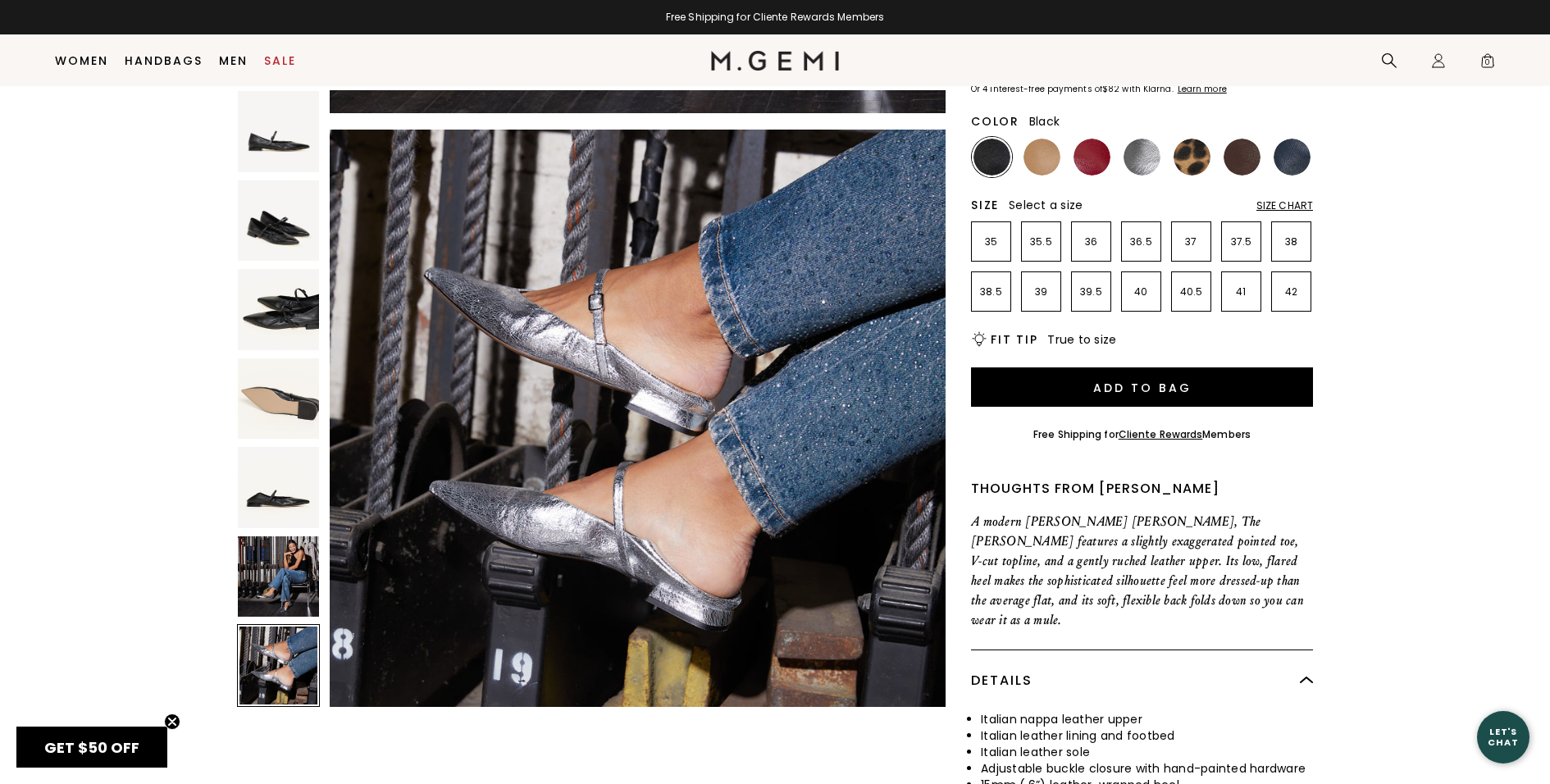 scroll, scrollTop: 3795, scrollLeft: 0, axis: vertical 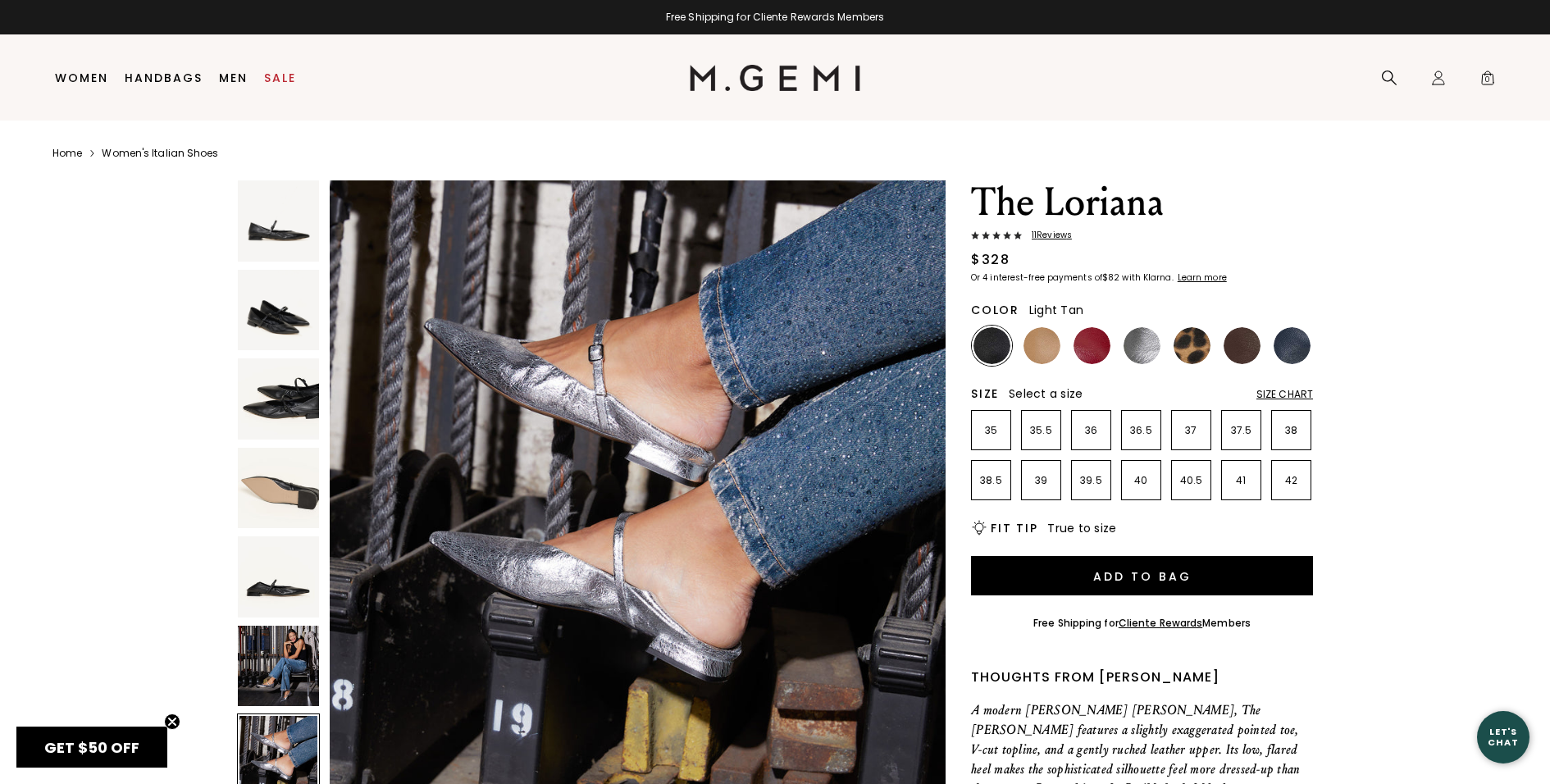 click at bounding box center [1042, 345] 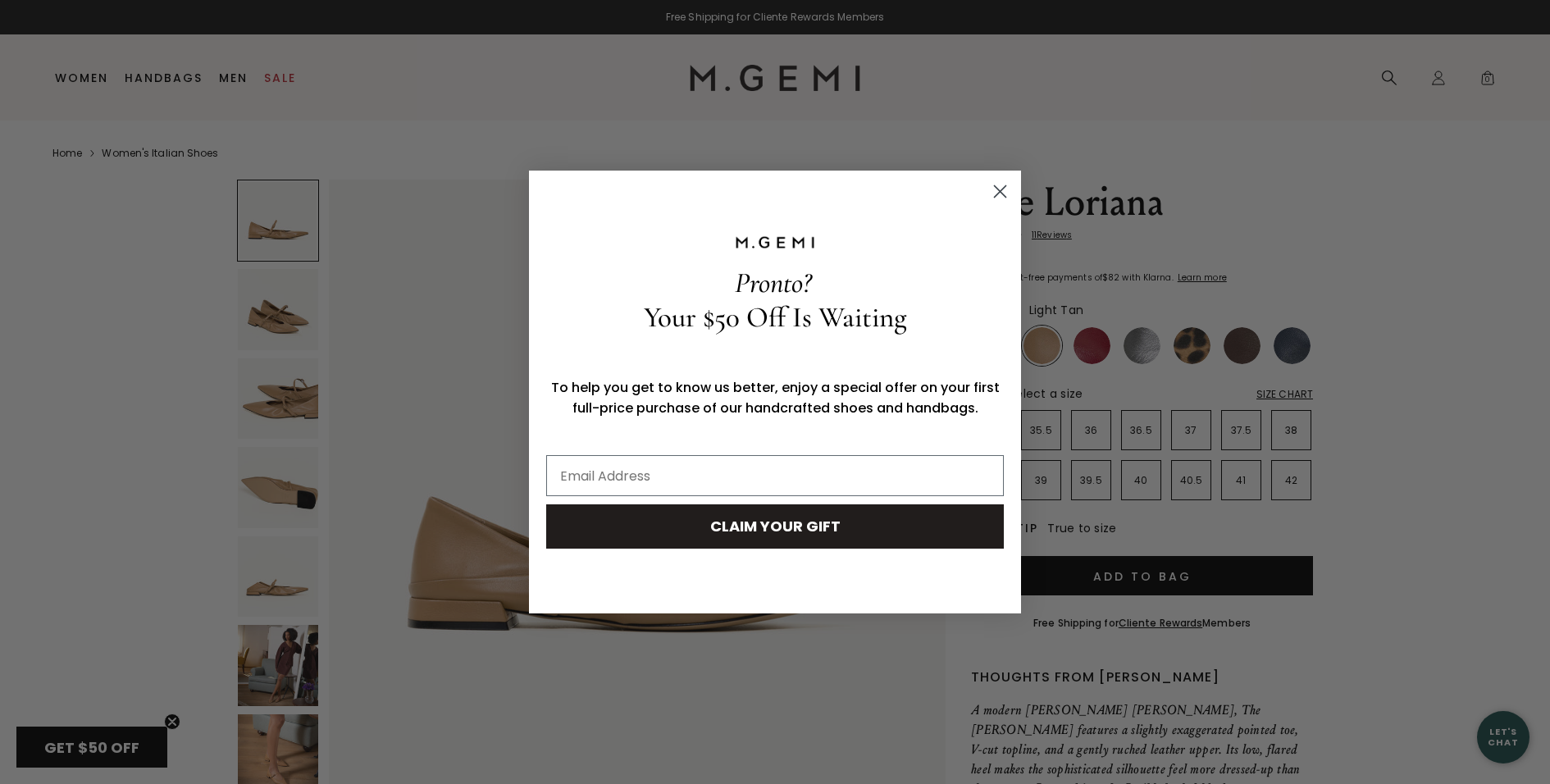 scroll, scrollTop: 0, scrollLeft: 0, axis: both 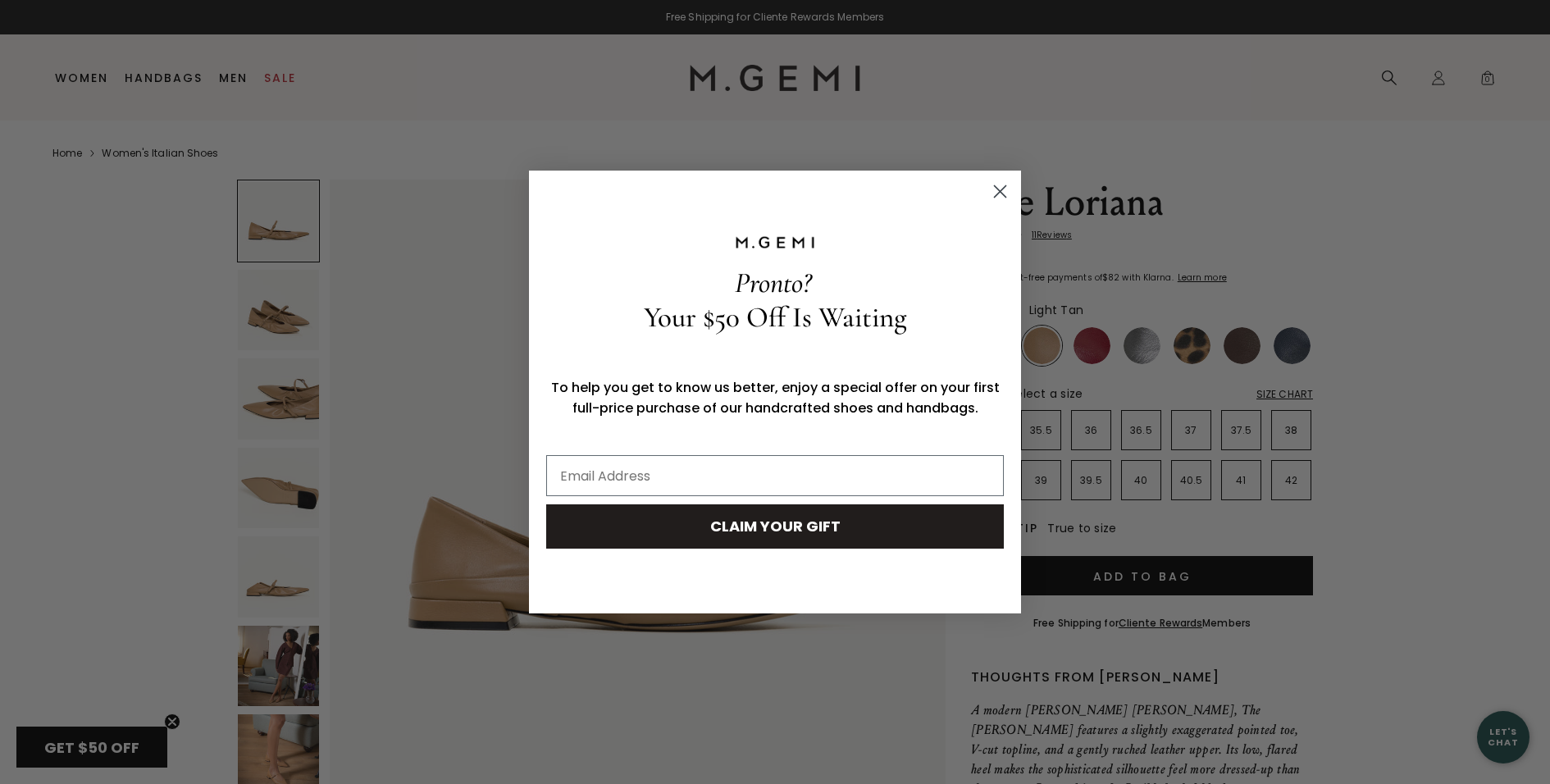 click 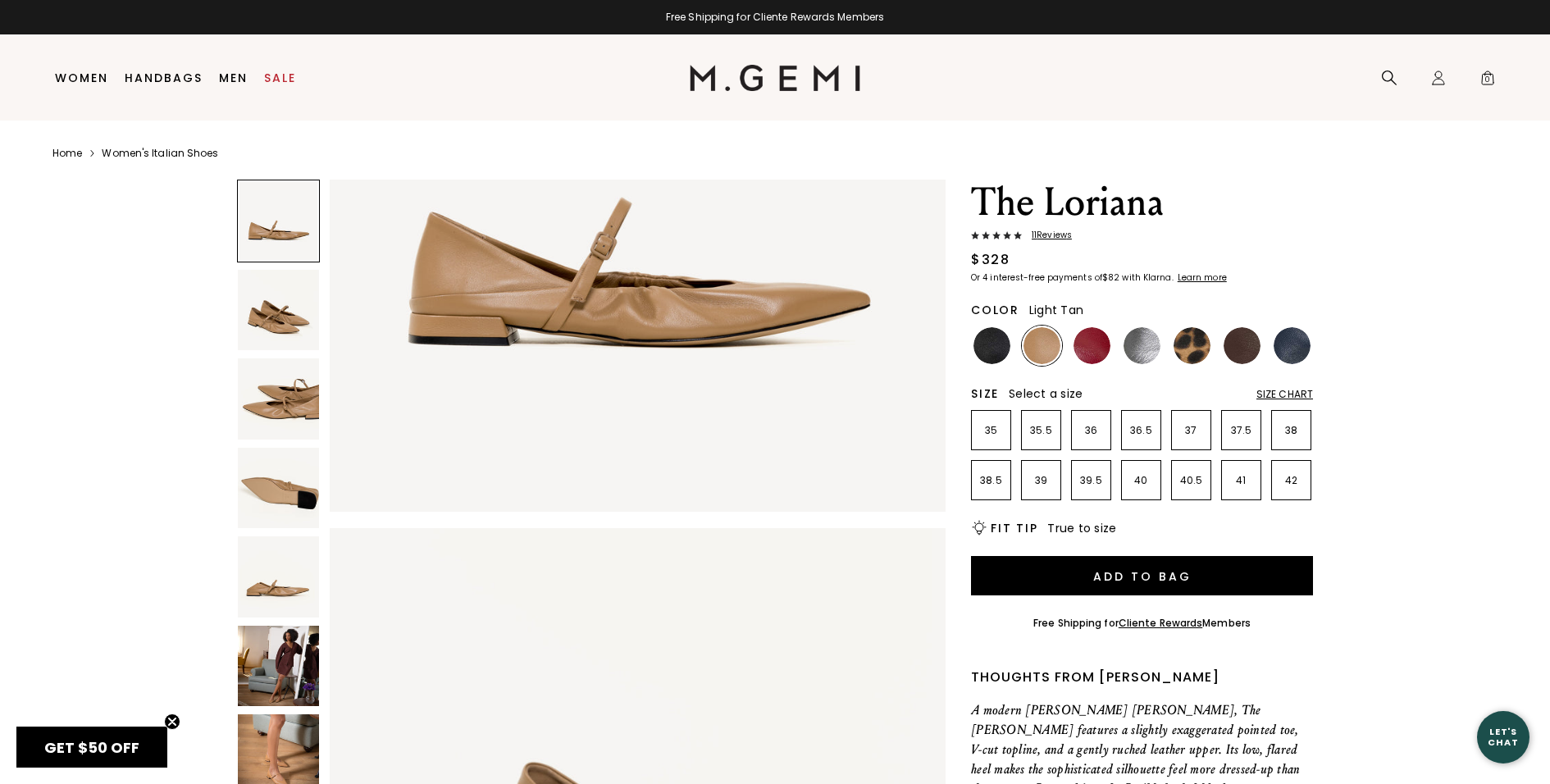 scroll, scrollTop: 288, scrollLeft: 0, axis: vertical 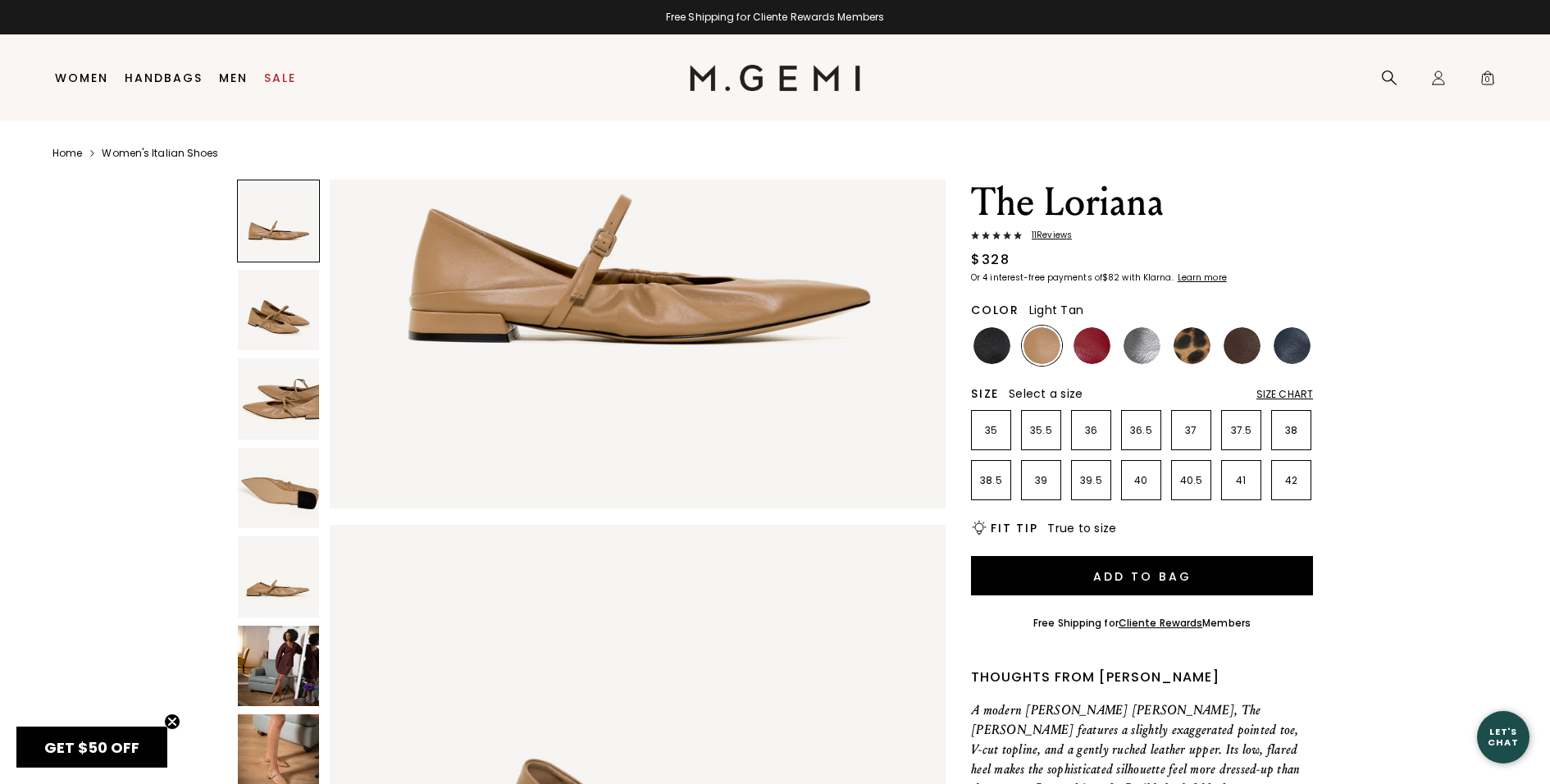 click at bounding box center [278, 399] 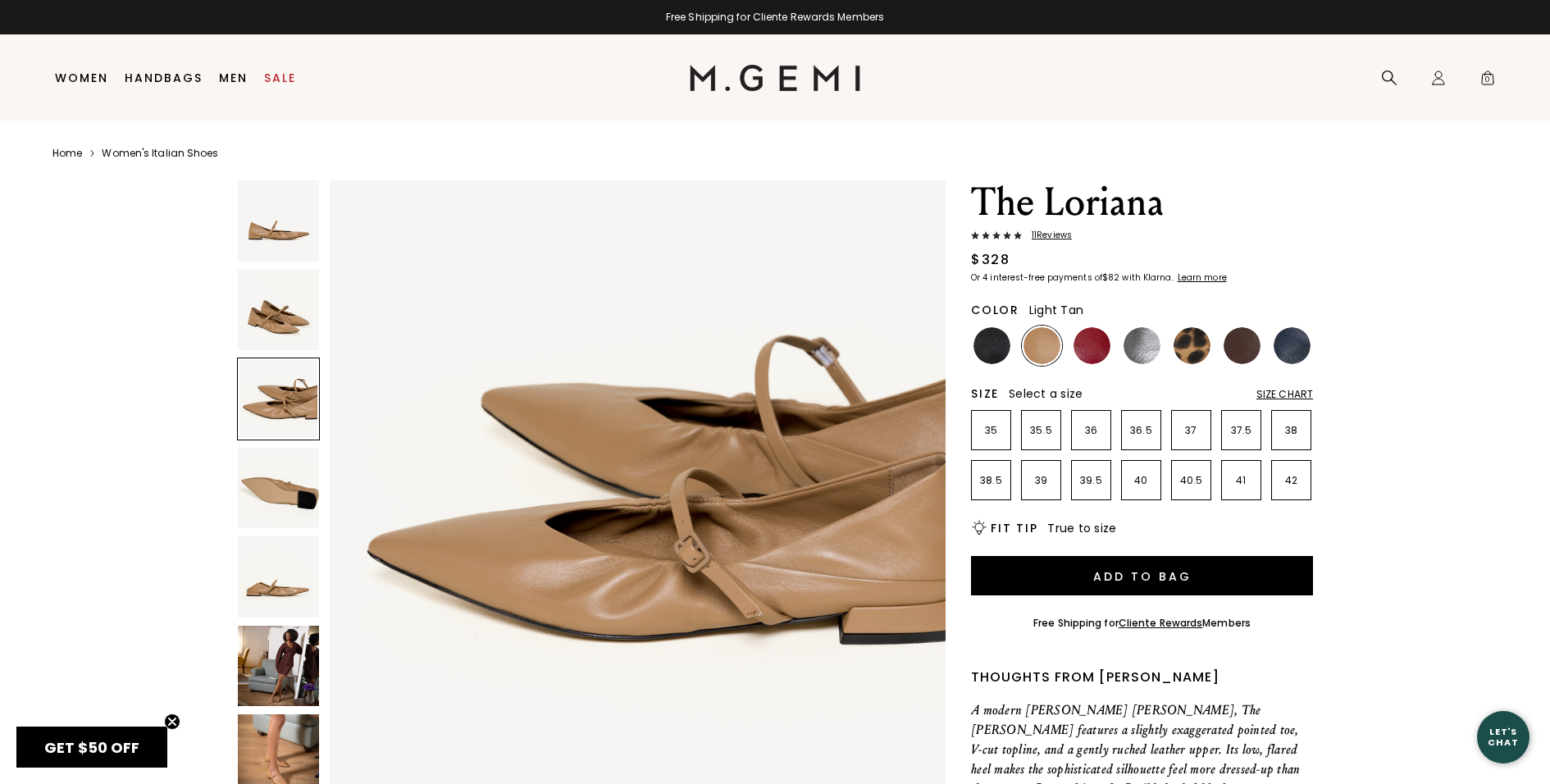 click at bounding box center (278, 666) 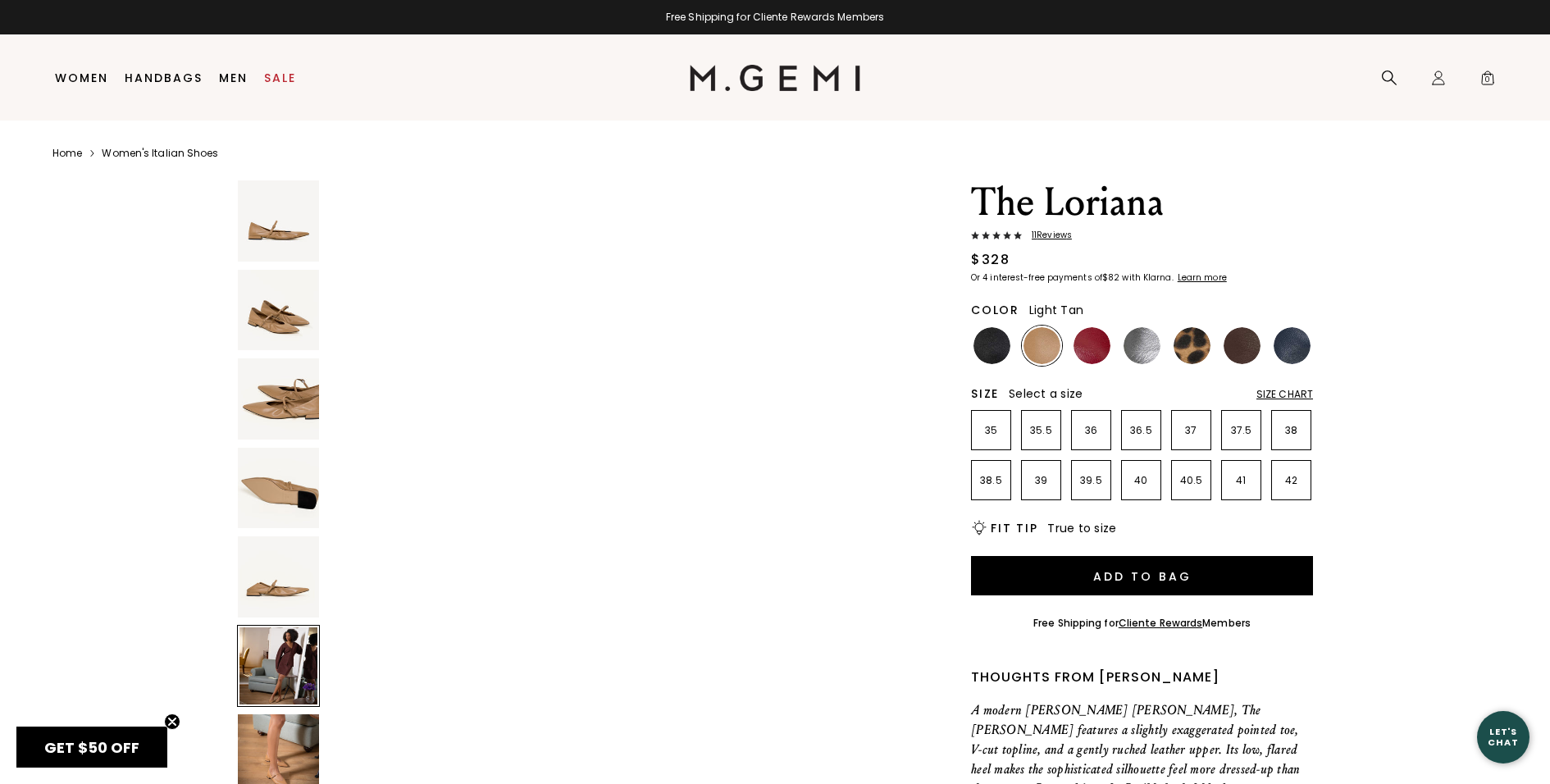 scroll, scrollTop: 3163, scrollLeft: 0, axis: vertical 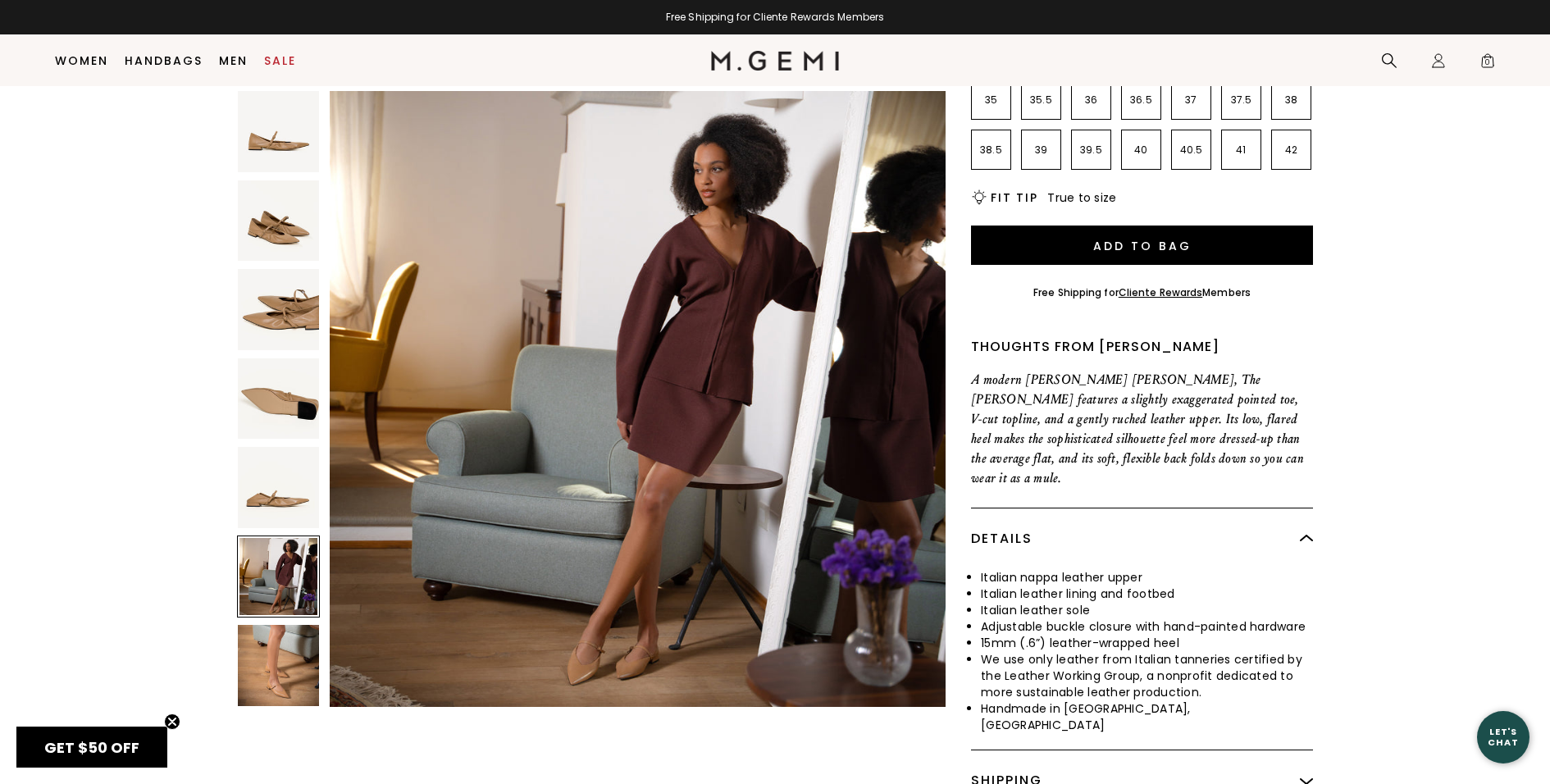click at bounding box center (278, 665) 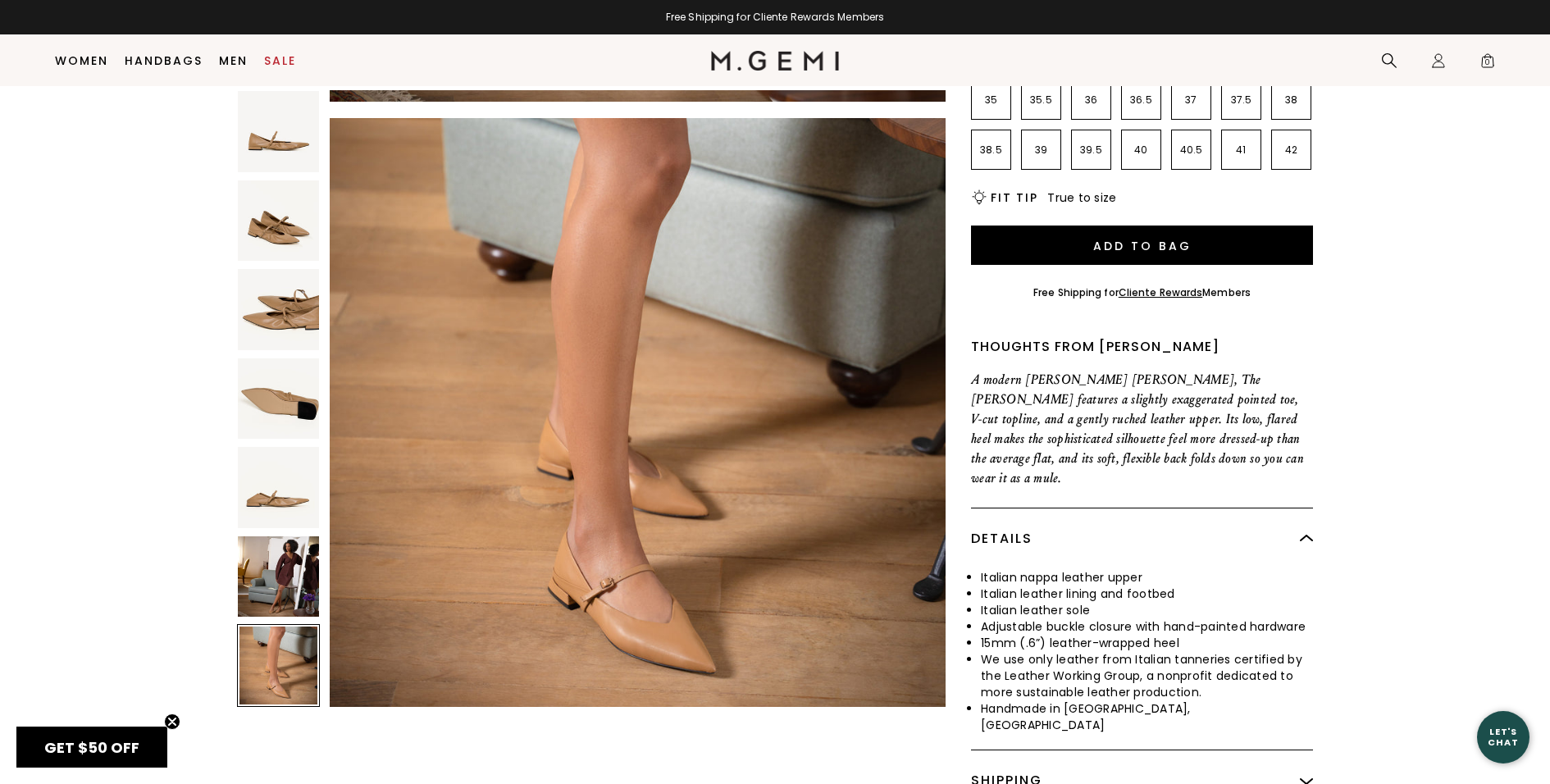 scroll, scrollTop: 3795, scrollLeft: 0, axis: vertical 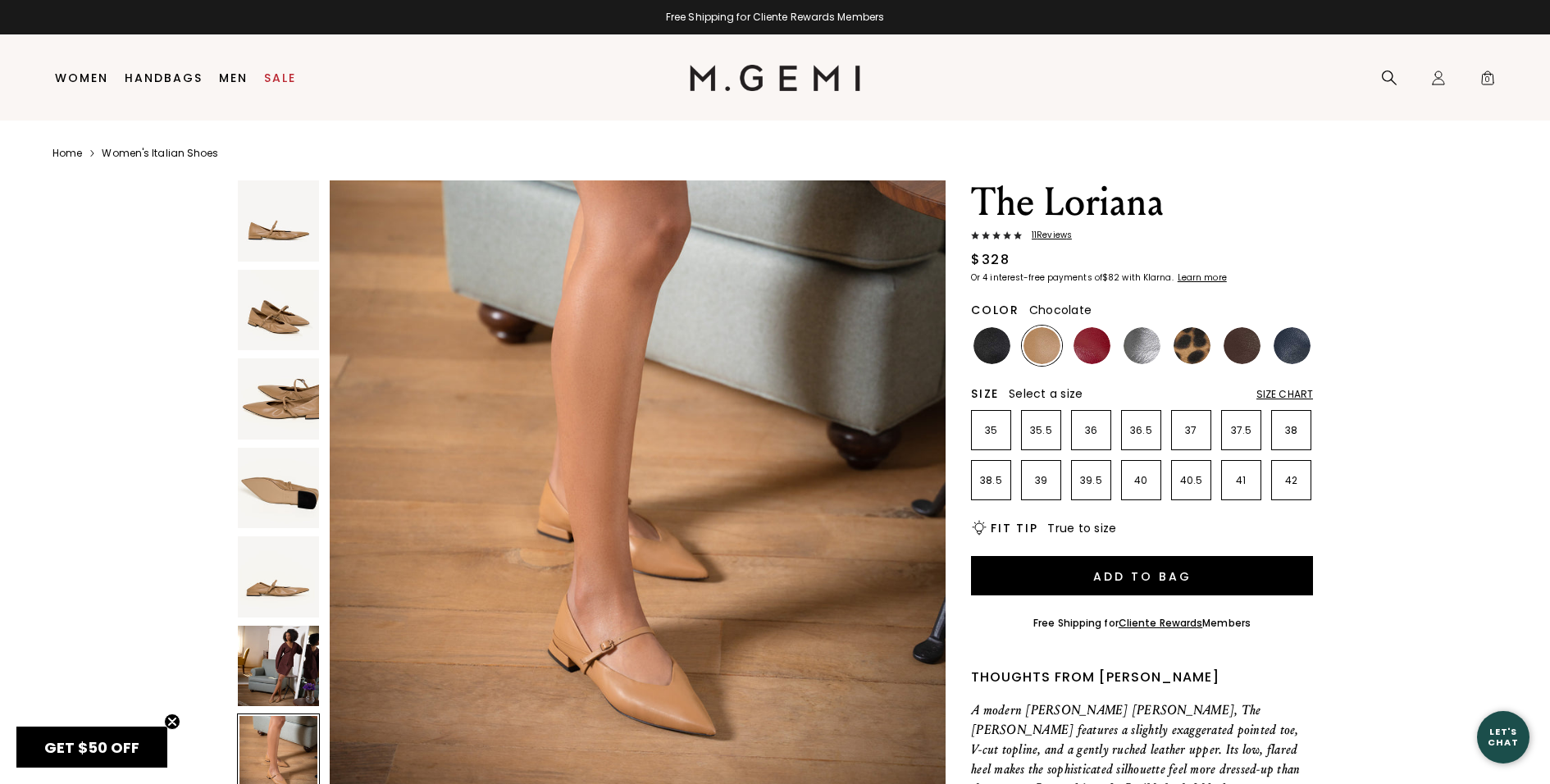 click at bounding box center (1242, 345) 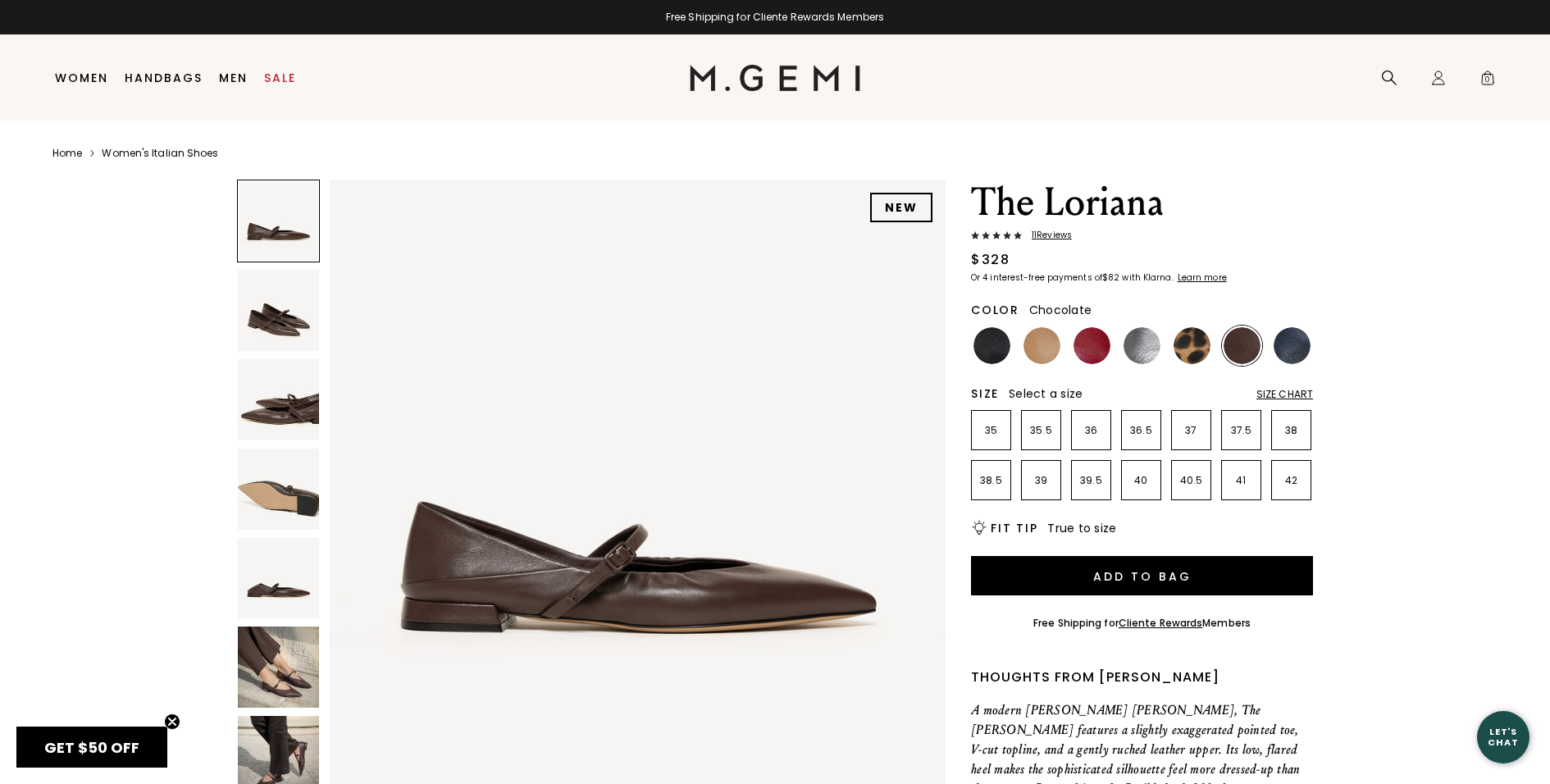 scroll, scrollTop: 0, scrollLeft: 0, axis: both 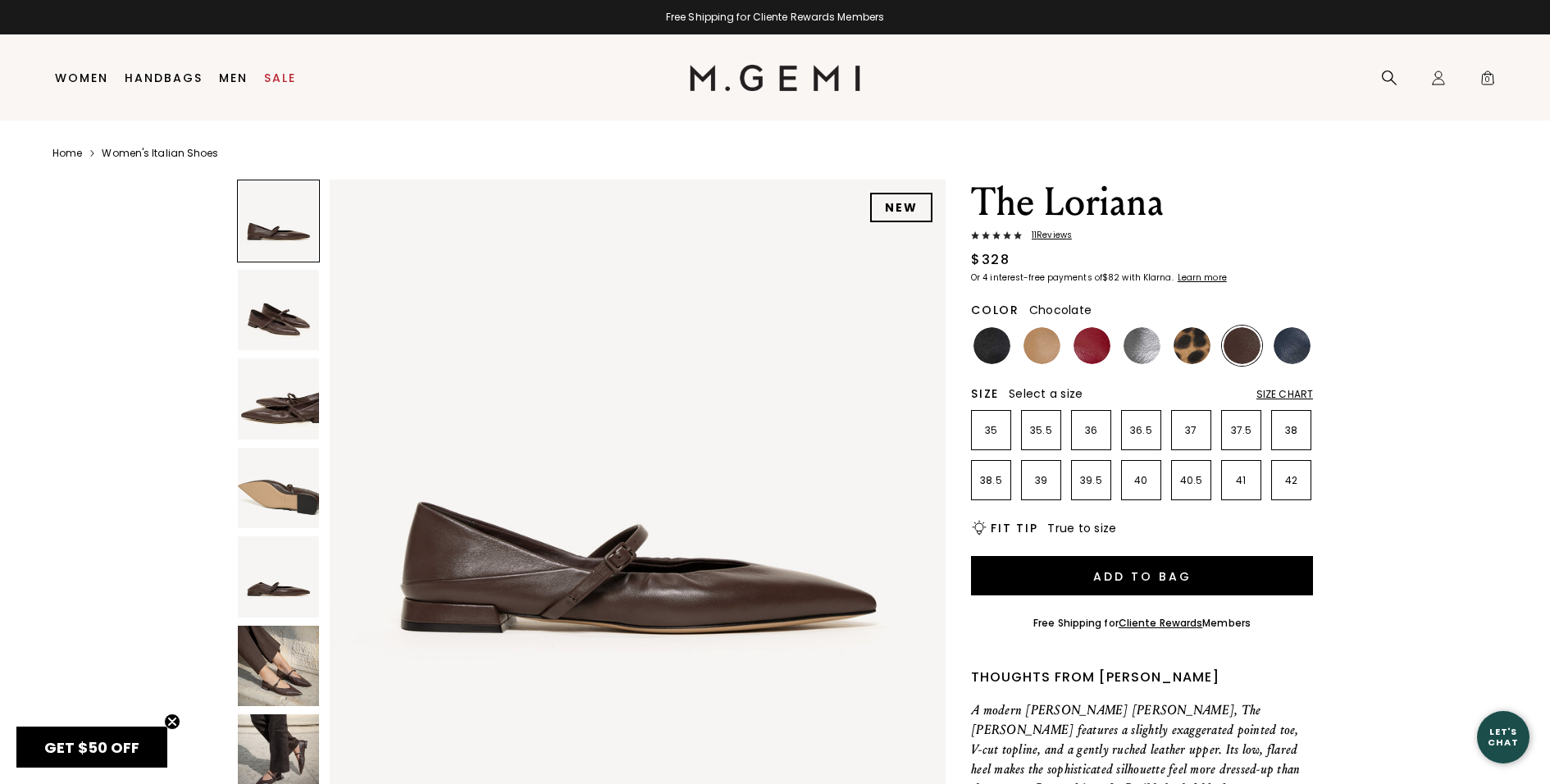 click at bounding box center (278, 666) 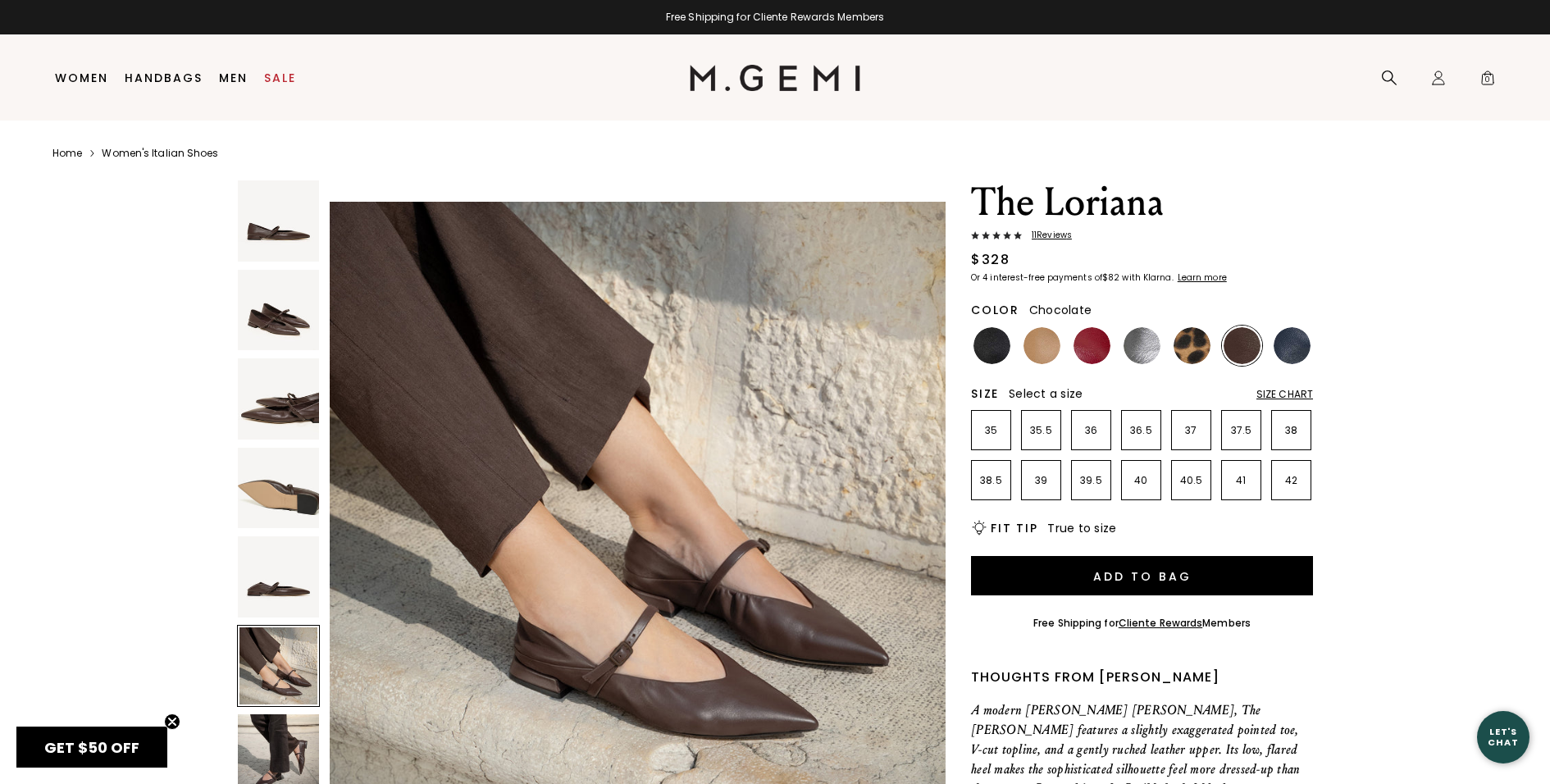scroll, scrollTop: 3163, scrollLeft: 0, axis: vertical 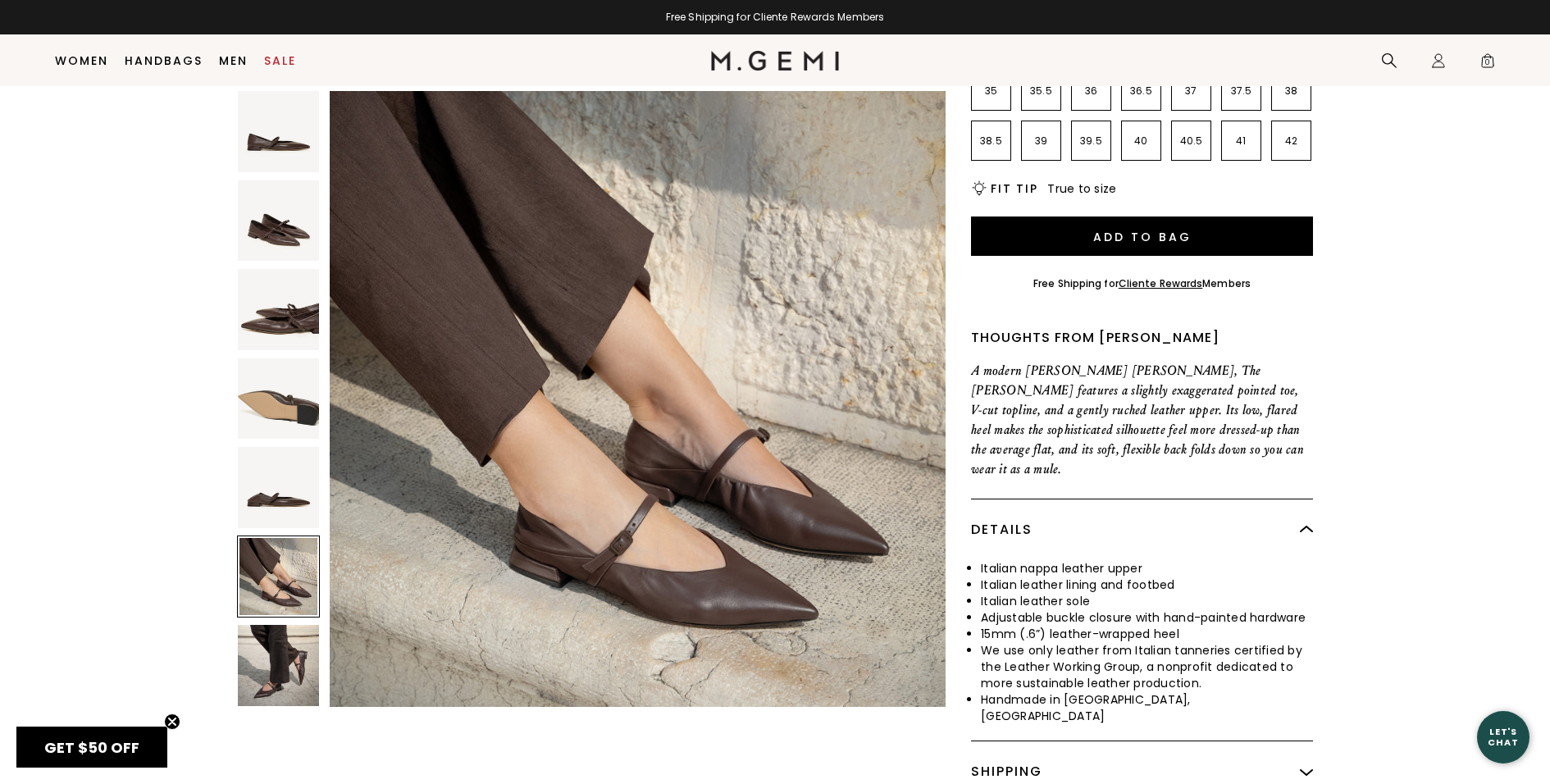 click at bounding box center [278, 665] 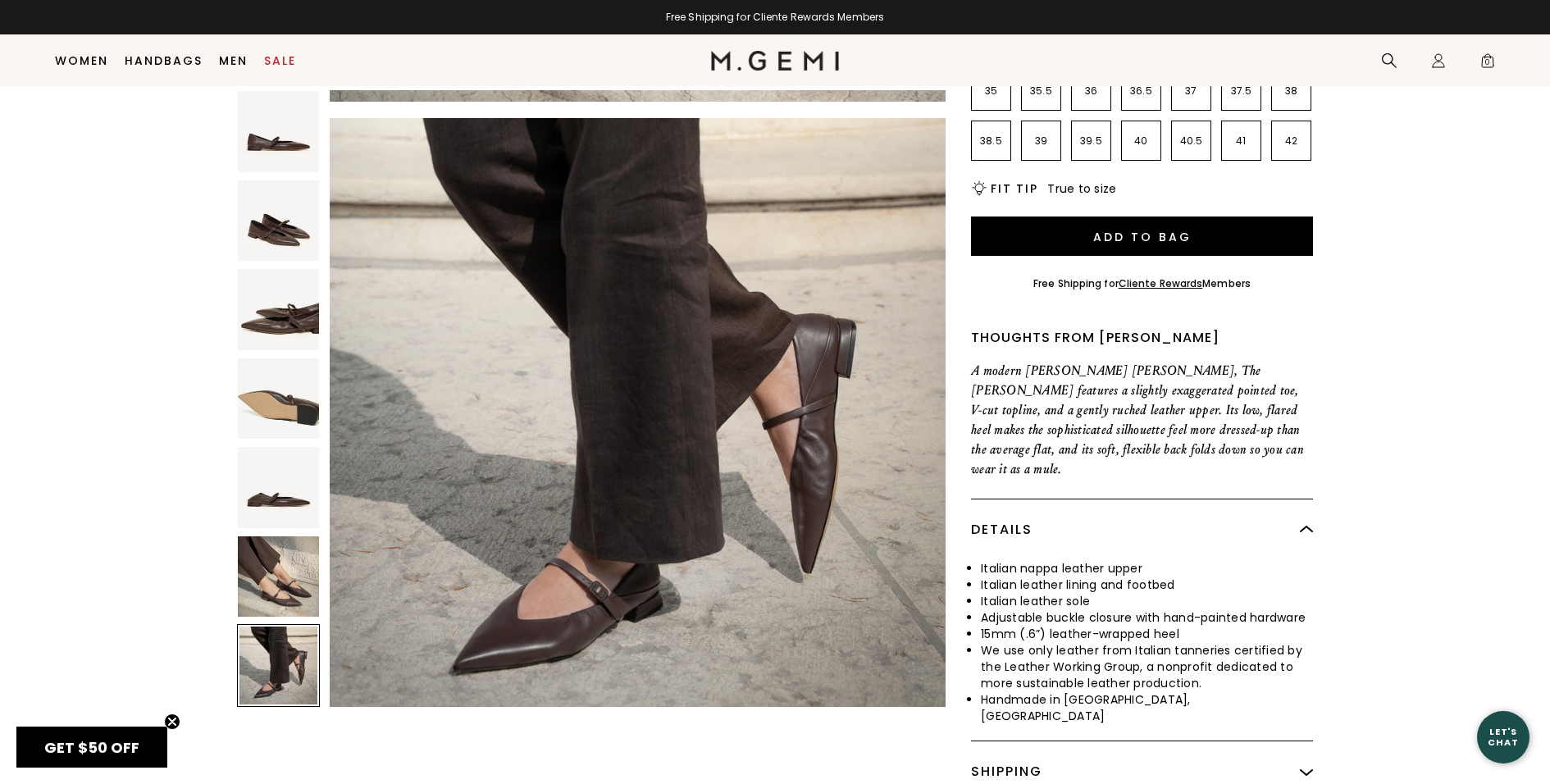 scroll, scrollTop: 3795, scrollLeft: 0, axis: vertical 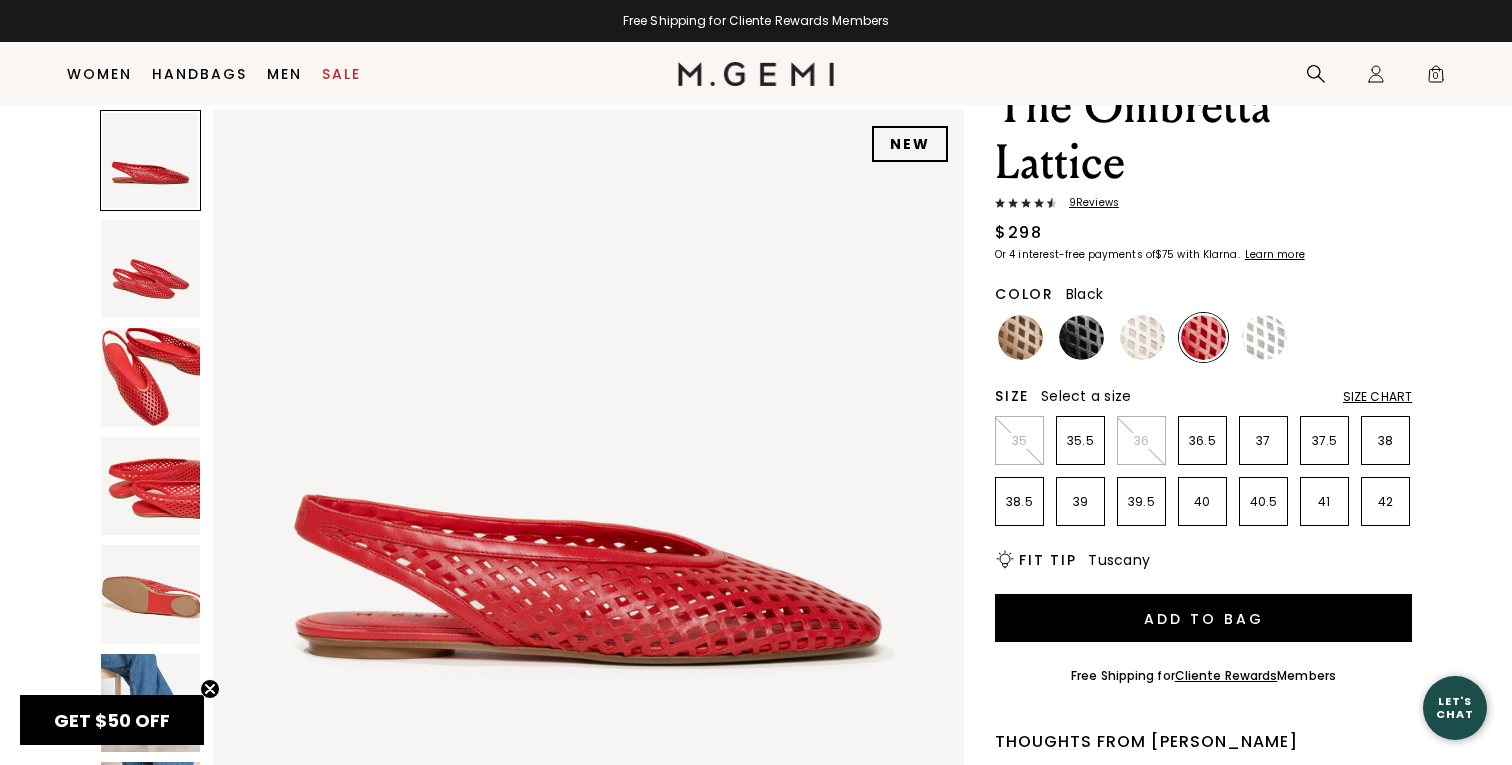 click at bounding box center [1081, 337] 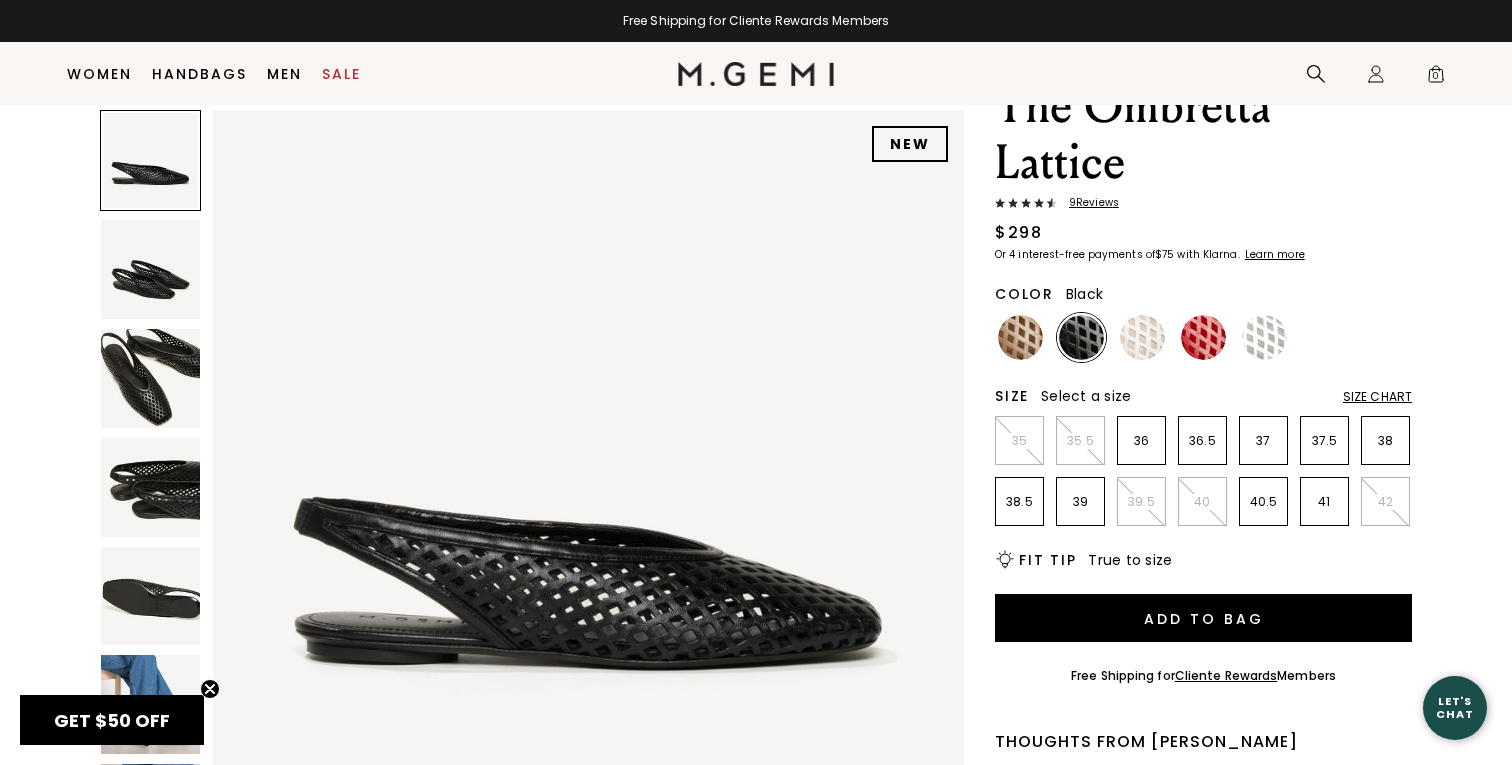 scroll, scrollTop: 0, scrollLeft: 0, axis: both 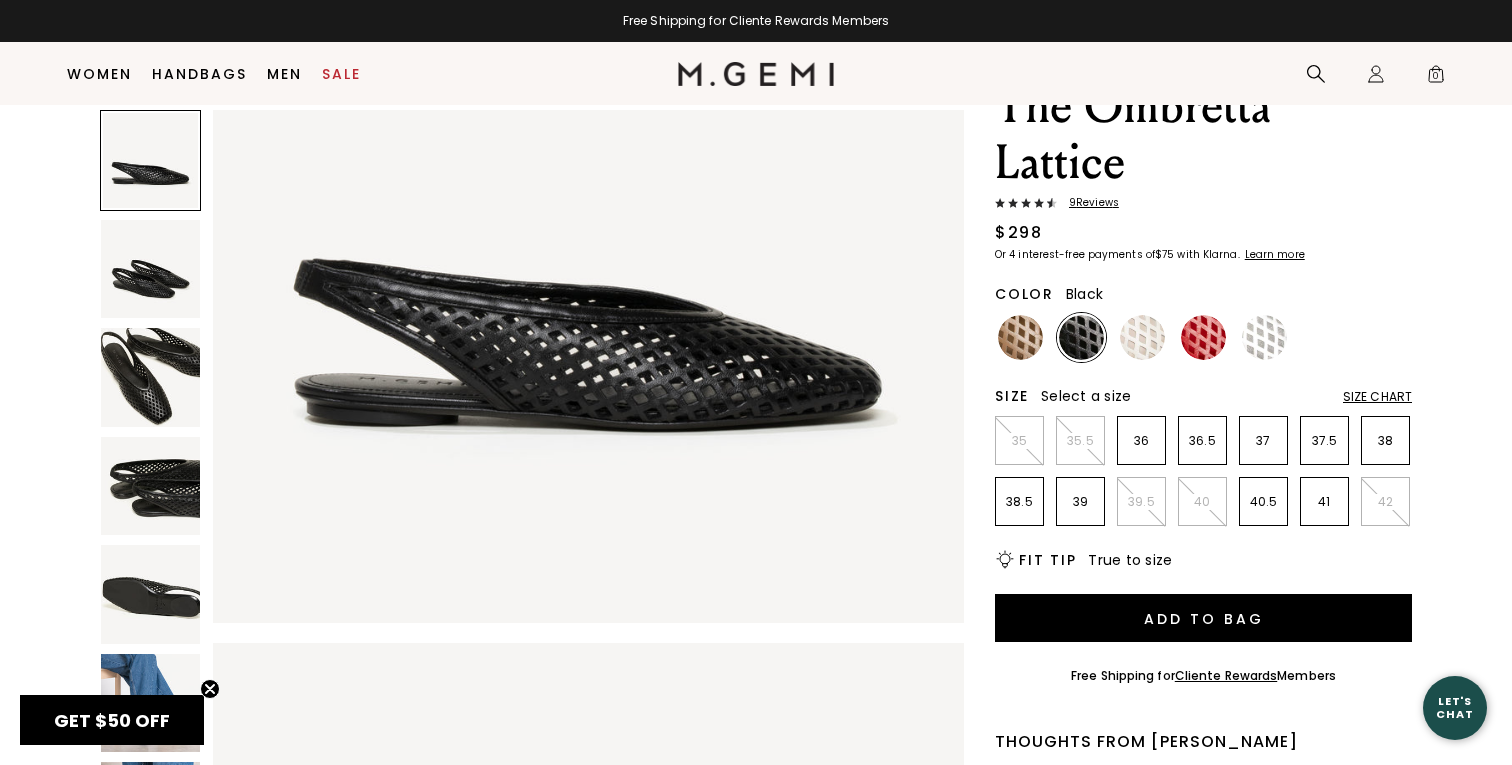 click at bounding box center (150, 703) 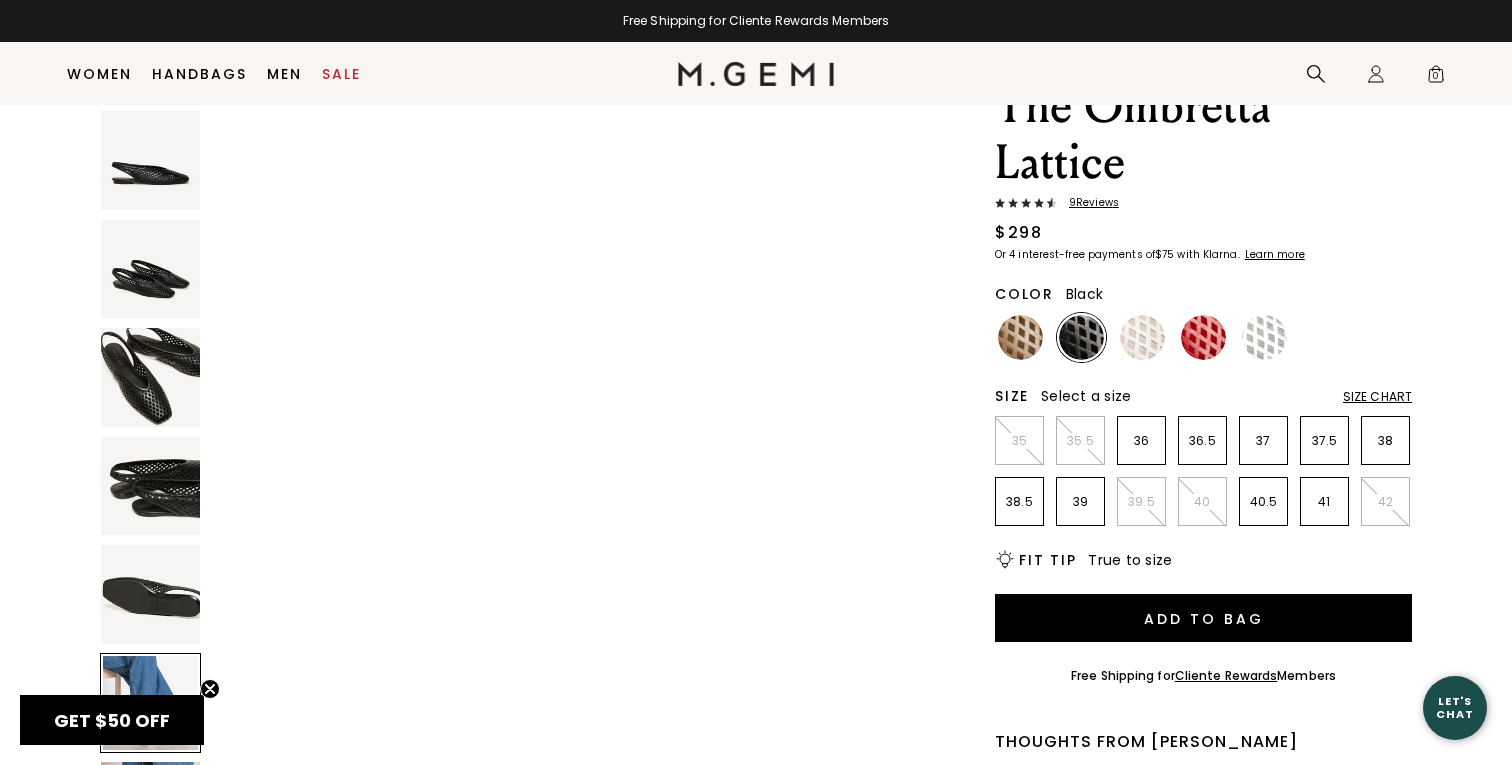 scroll, scrollTop: 3964, scrollLeft: 0, axis: vertical 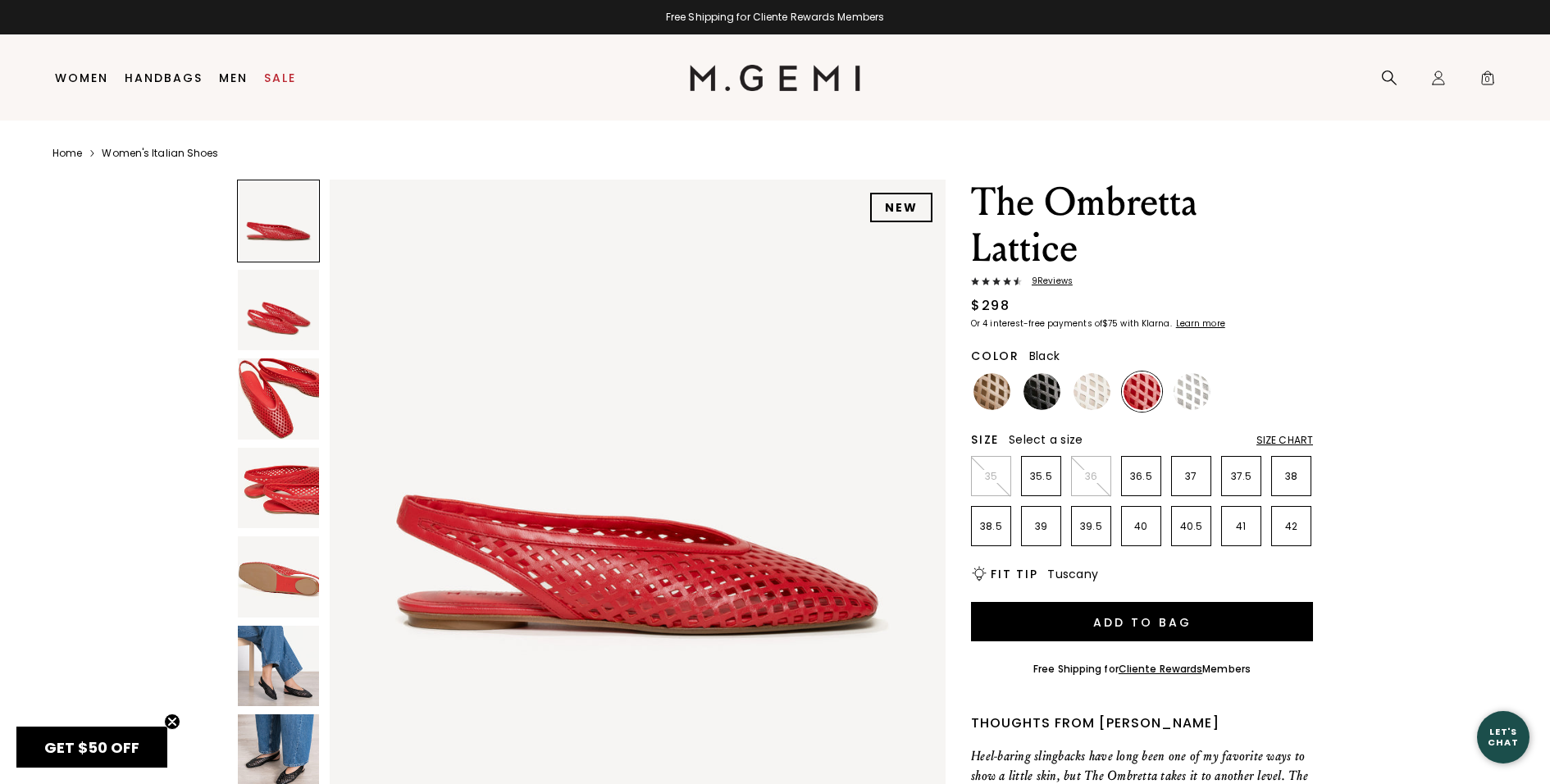 click at bounding box center [1042, 391] 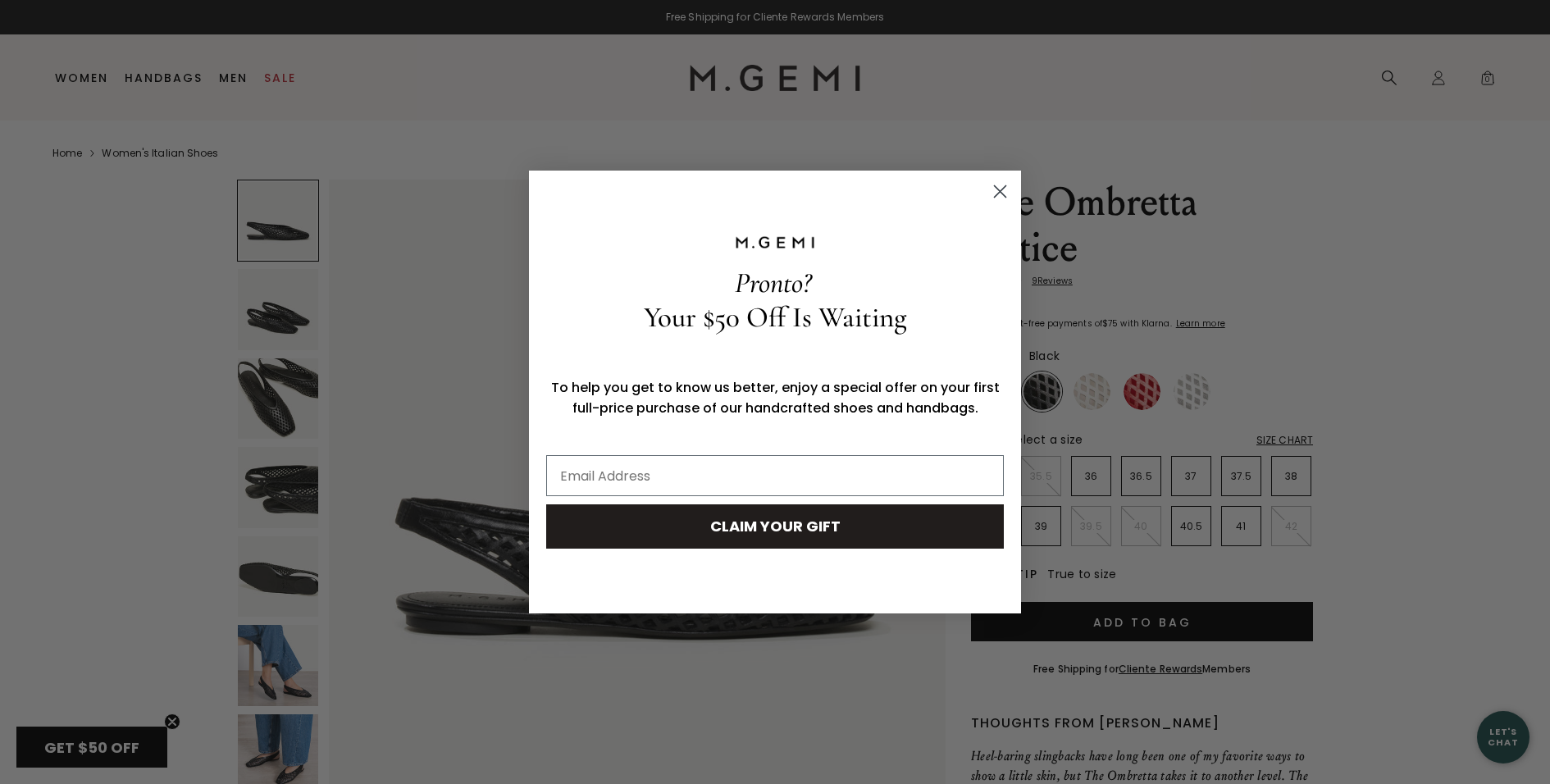 scroll, scrollTop: 0, scrollLeft: 0, axis: both 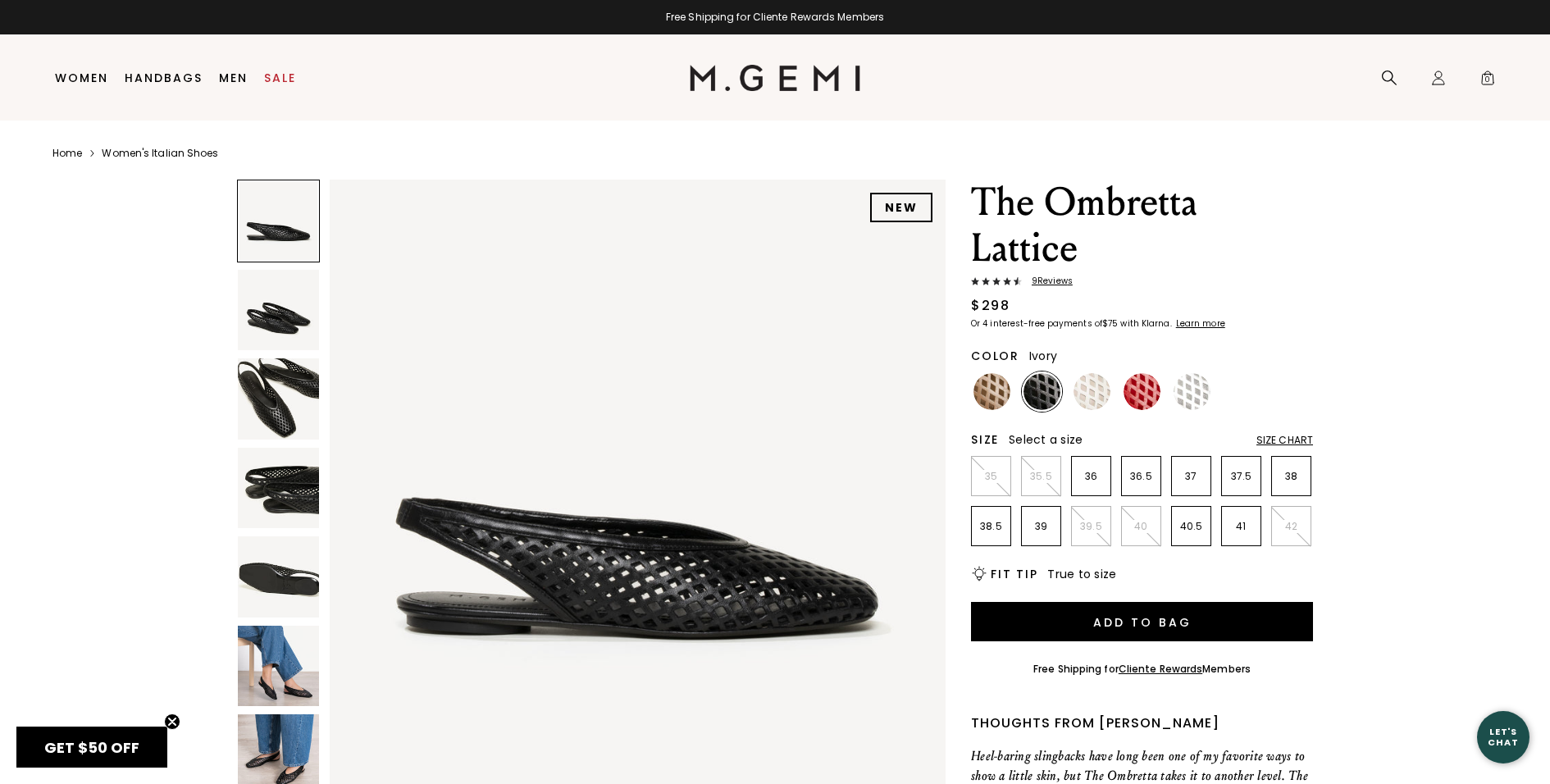 click at bounding box center (1092, 391) 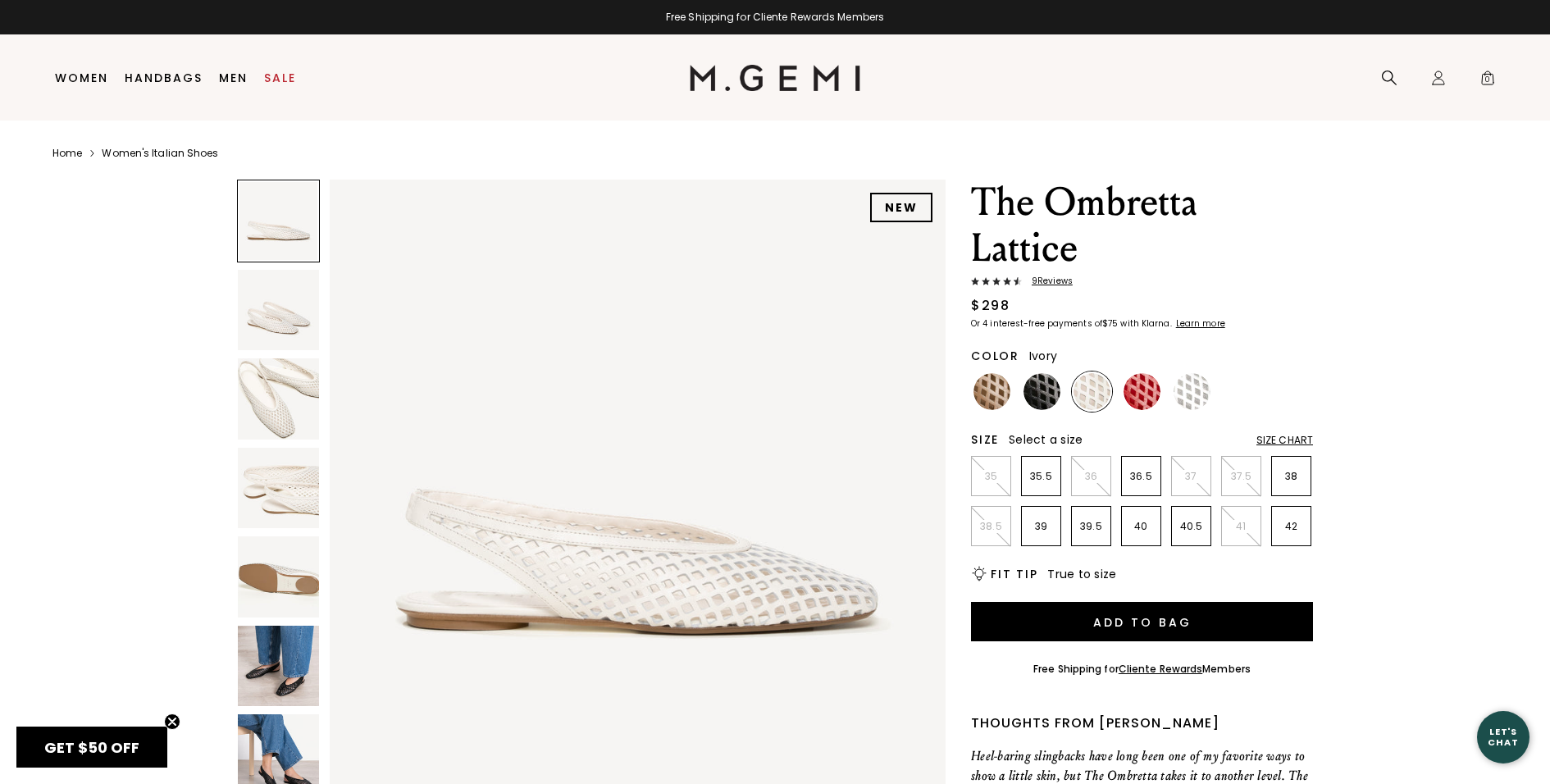 click at bounding box center [278, 666] 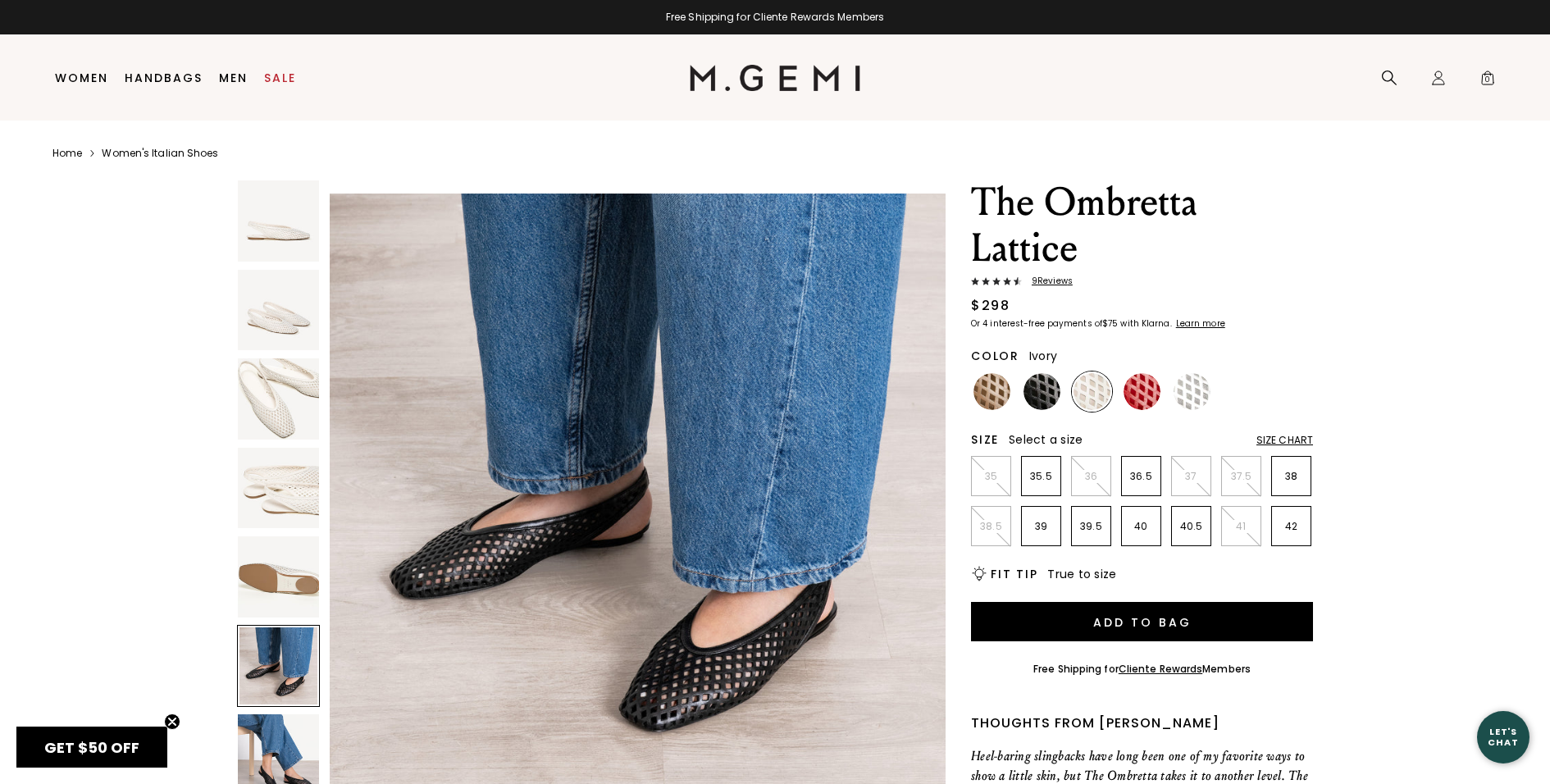 scroll, scrollTop: 3163, scrollLeft: 0, axis: vertical 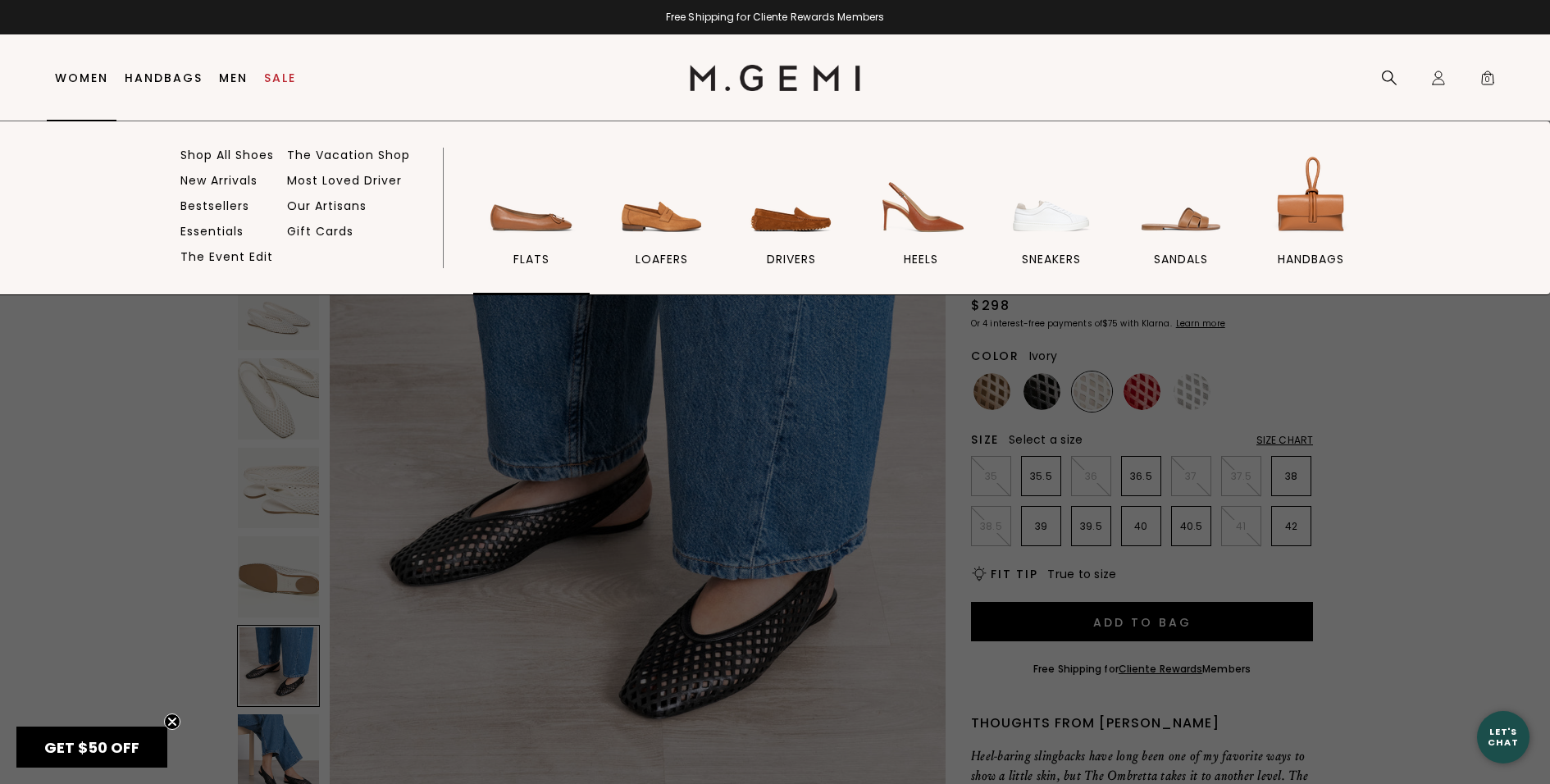 click at bounding box center [531, 198] 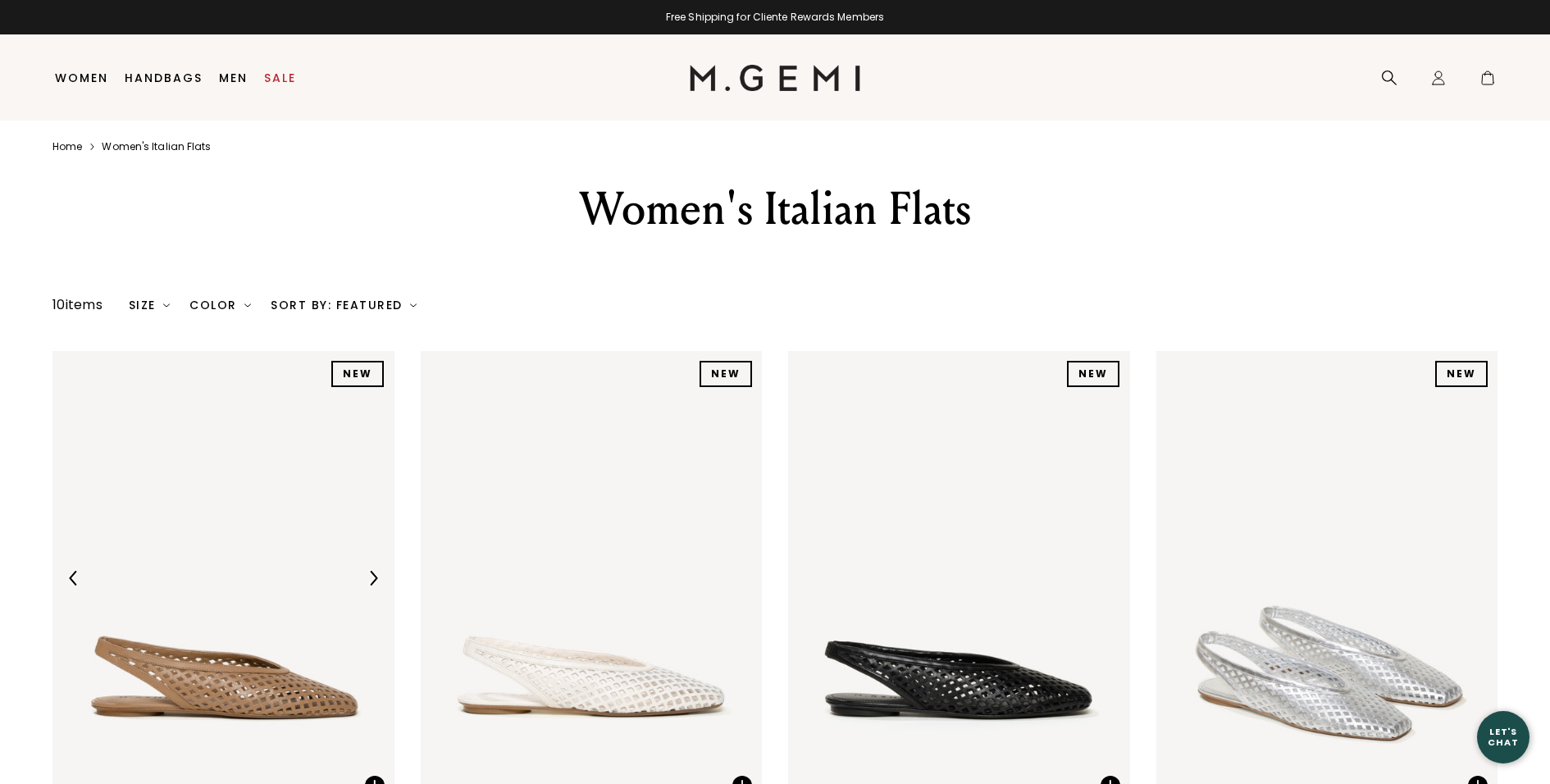 scroll, scrollTop: 0, scrollLeft: 0, axis: both 